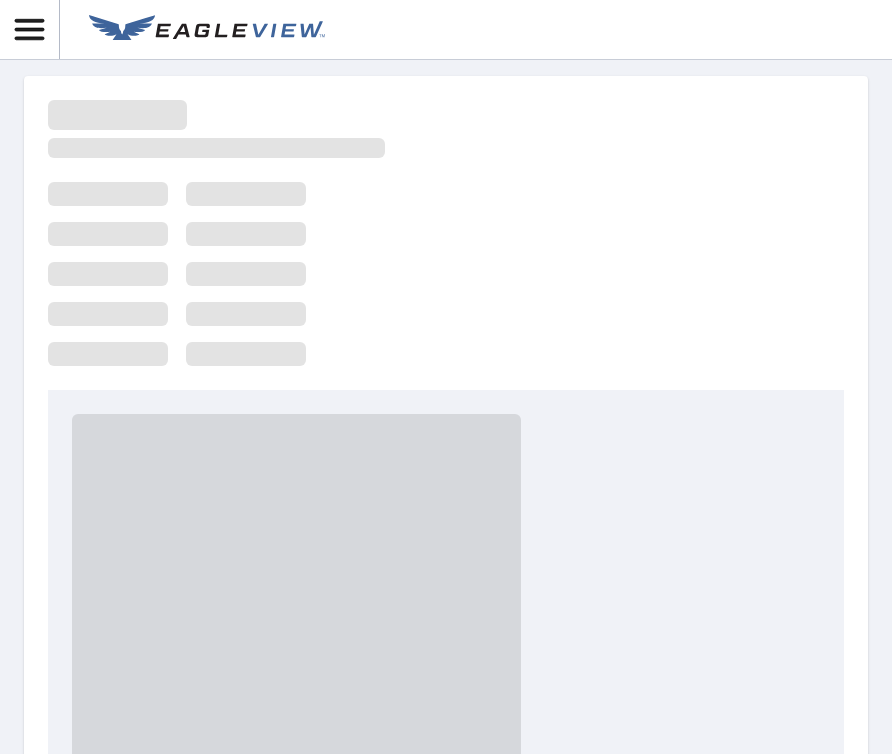 scroll, scrollTop: 0, scrollLeft: 0, axis: both 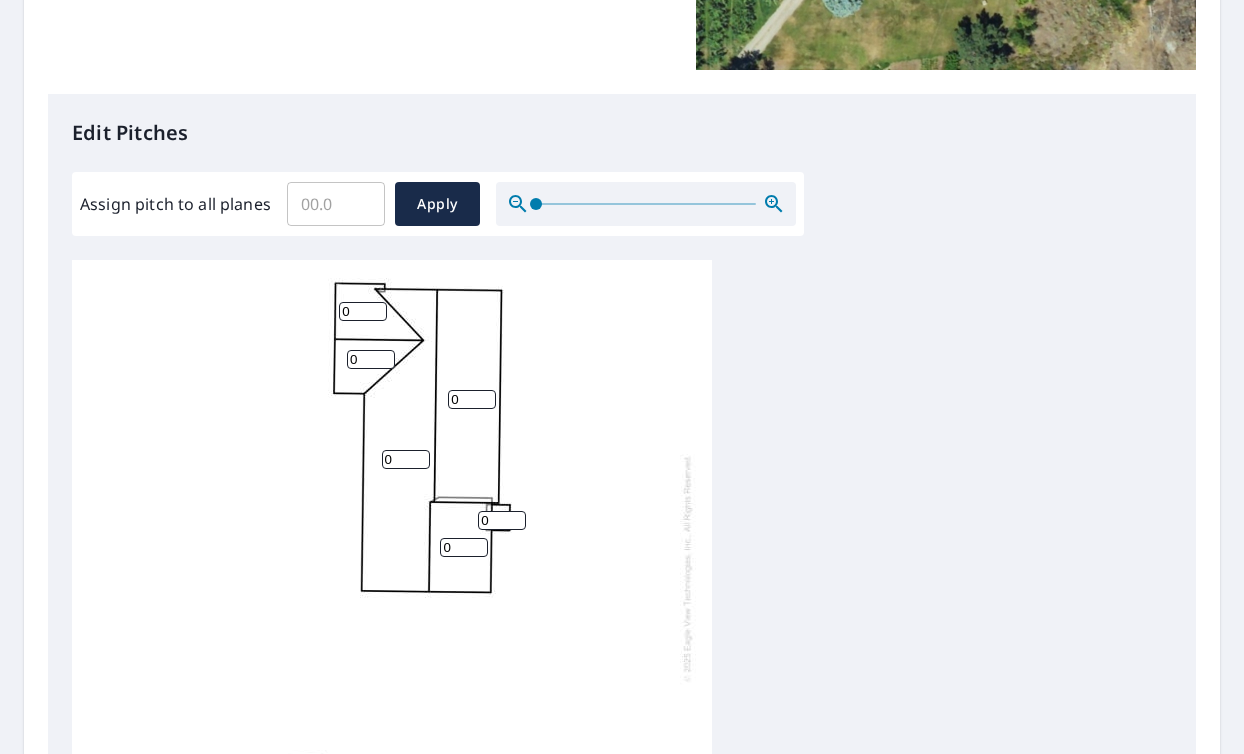 click on "0" at bounding box center (363, 311) 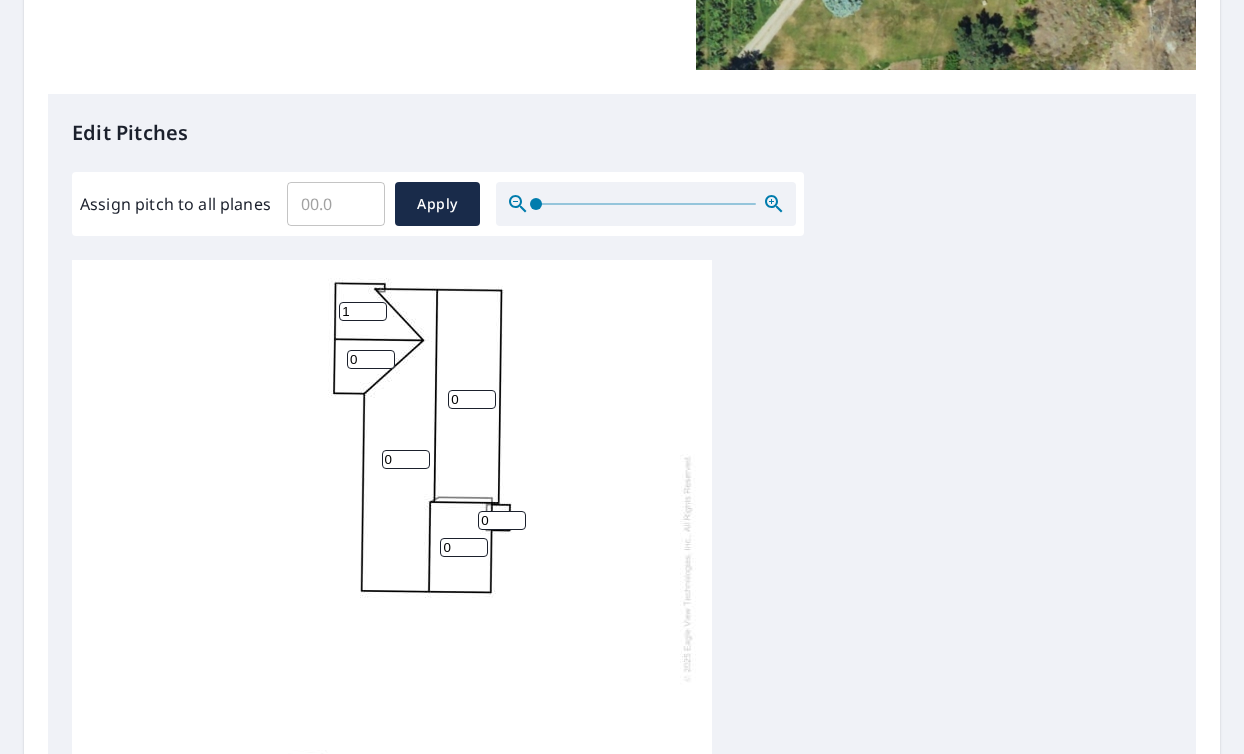 click on "1" at bounding box center [363, 311] 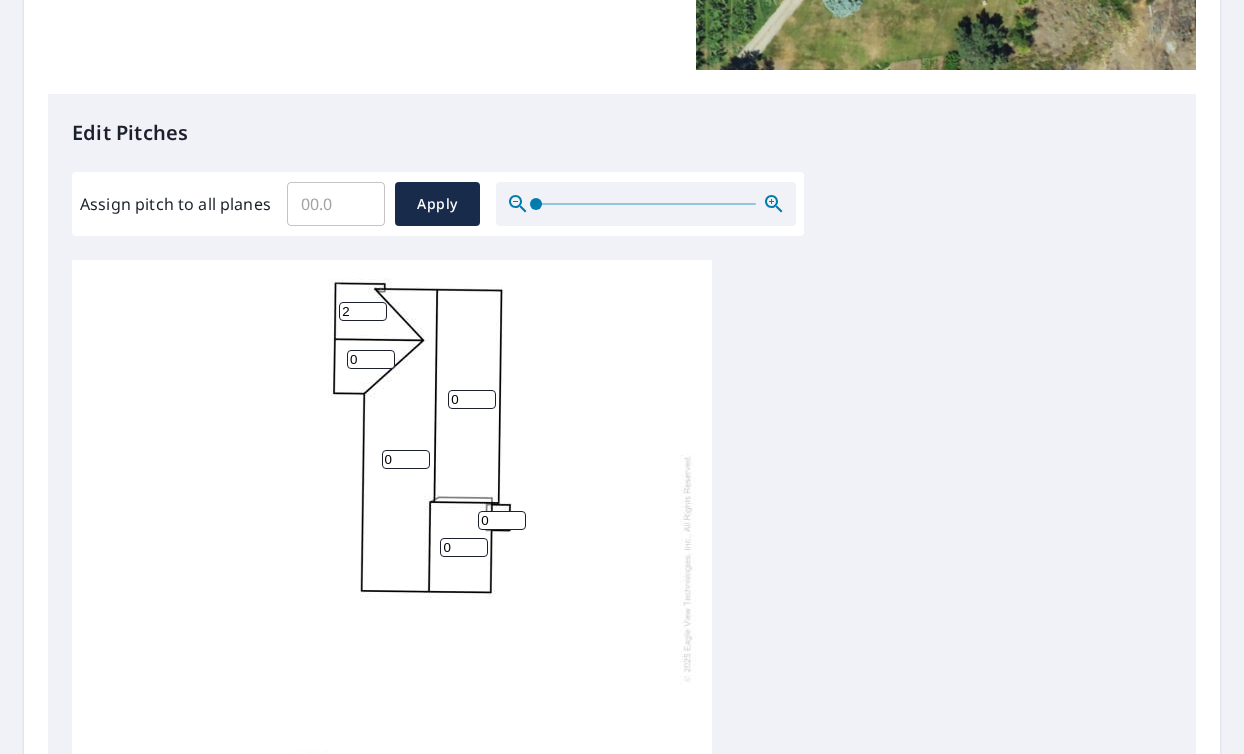 click on "2" at bounding box center [363, 311] 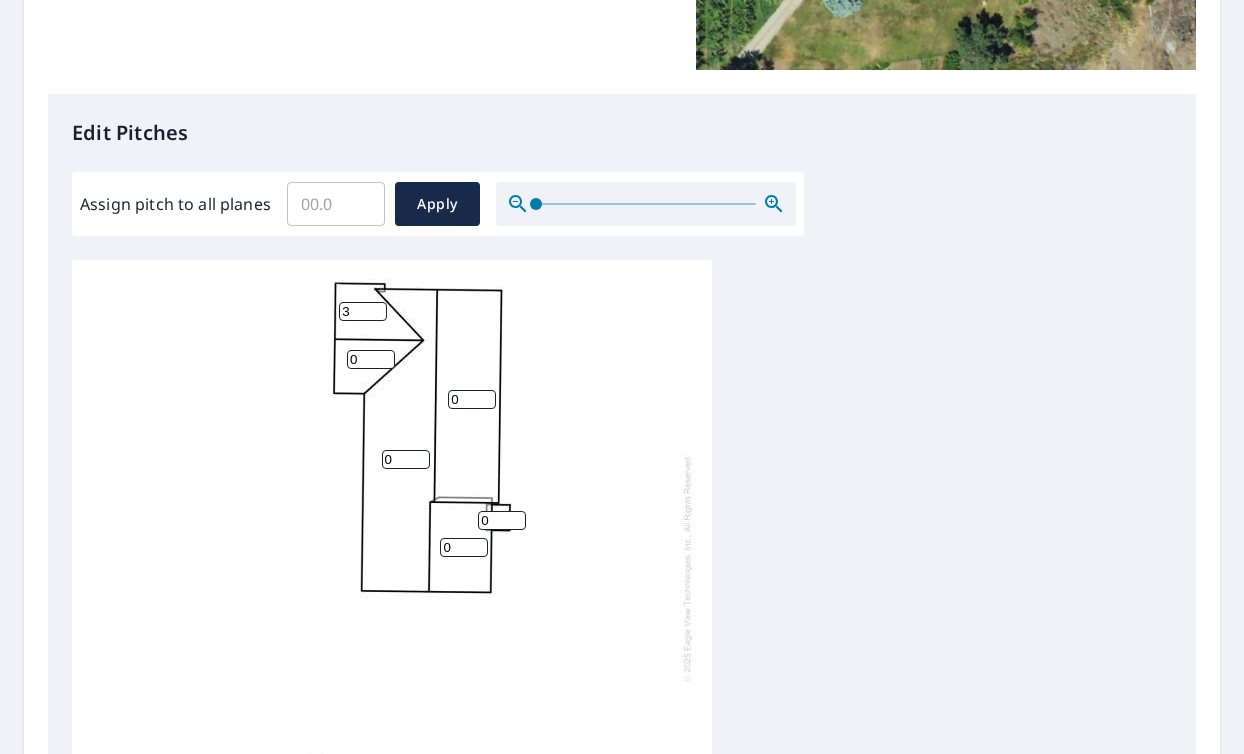 click on "3" at bounding box center [363, 311] 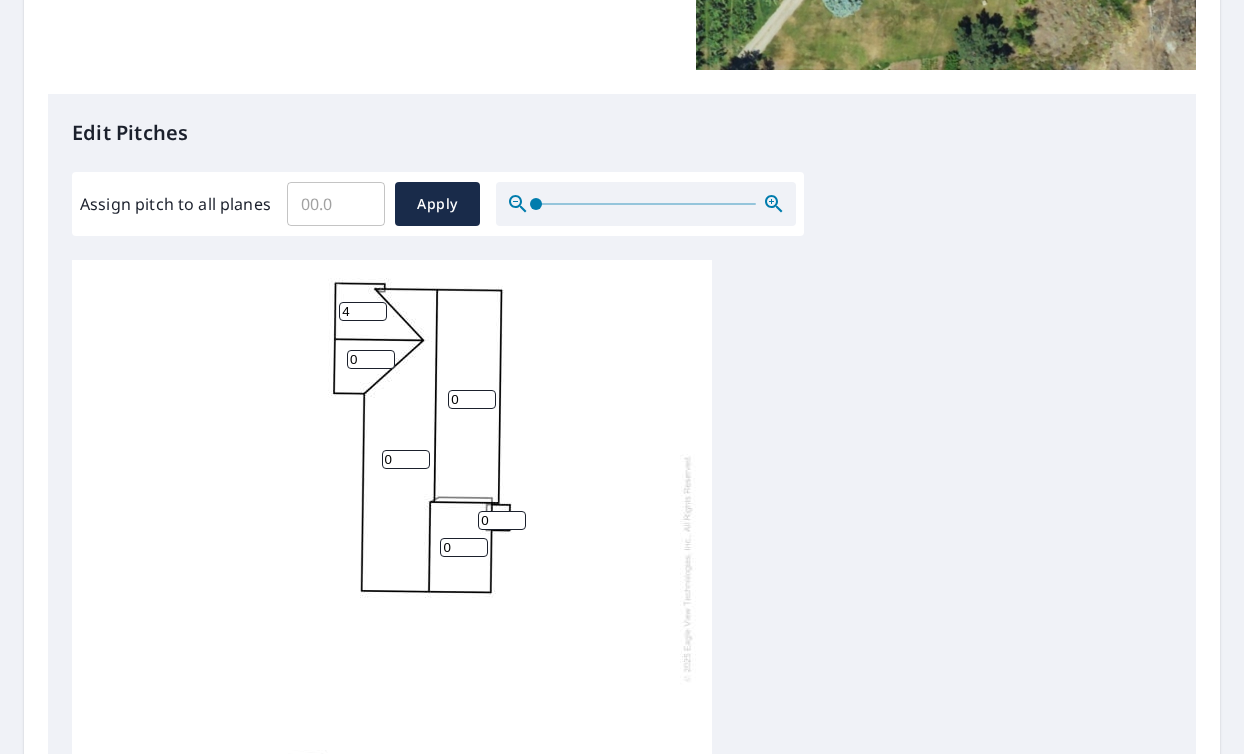 type on "4" 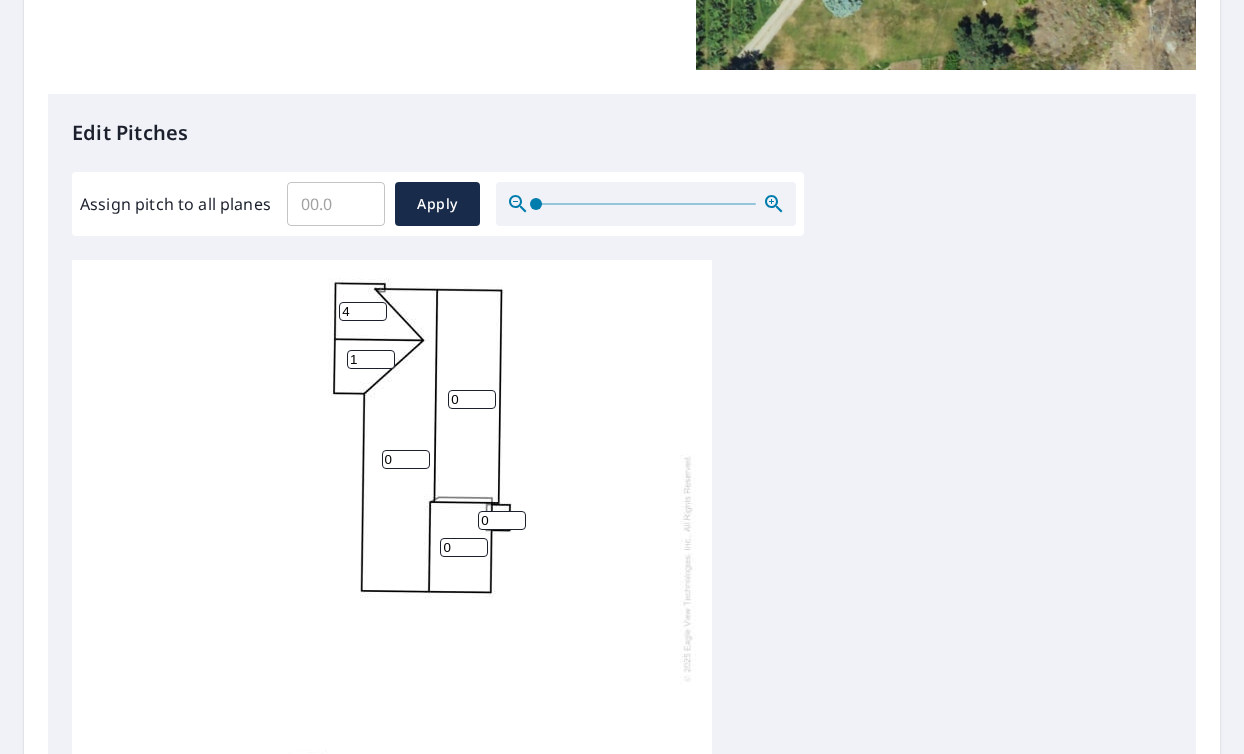 click on "1" at bounding box center [371, 359] 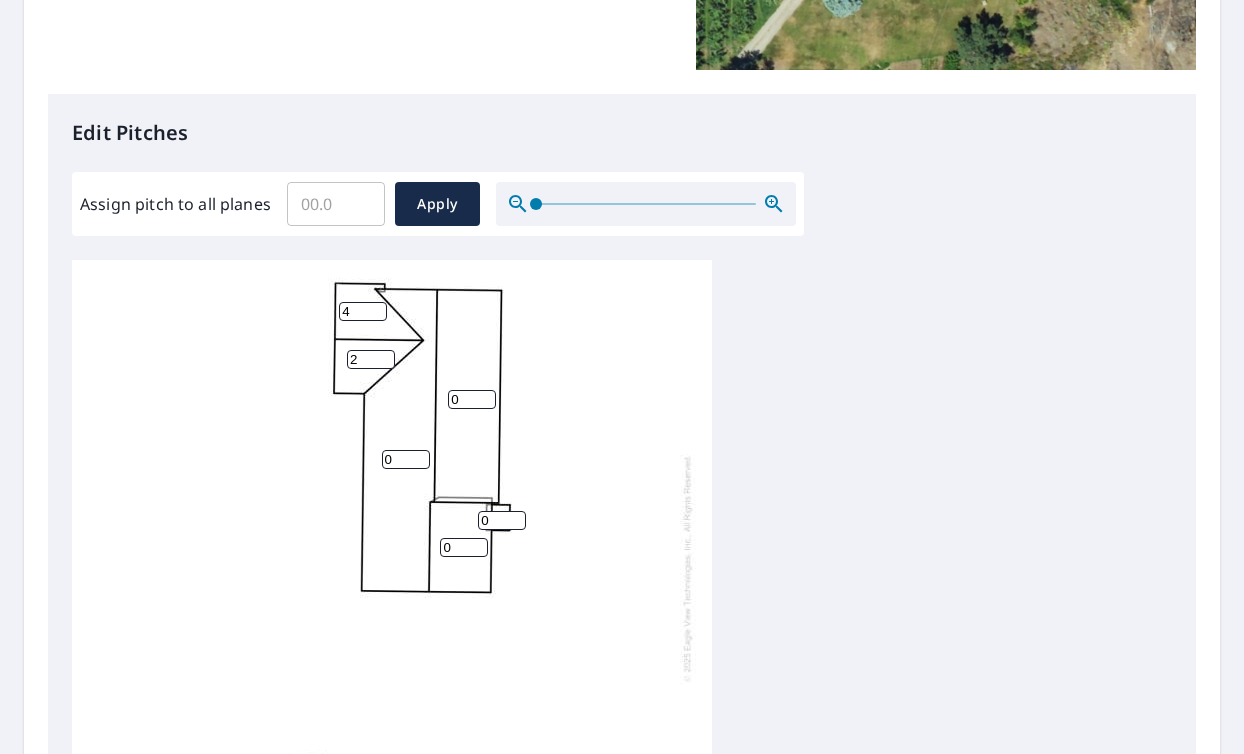 click on "2" at bounding box center [371, 359] 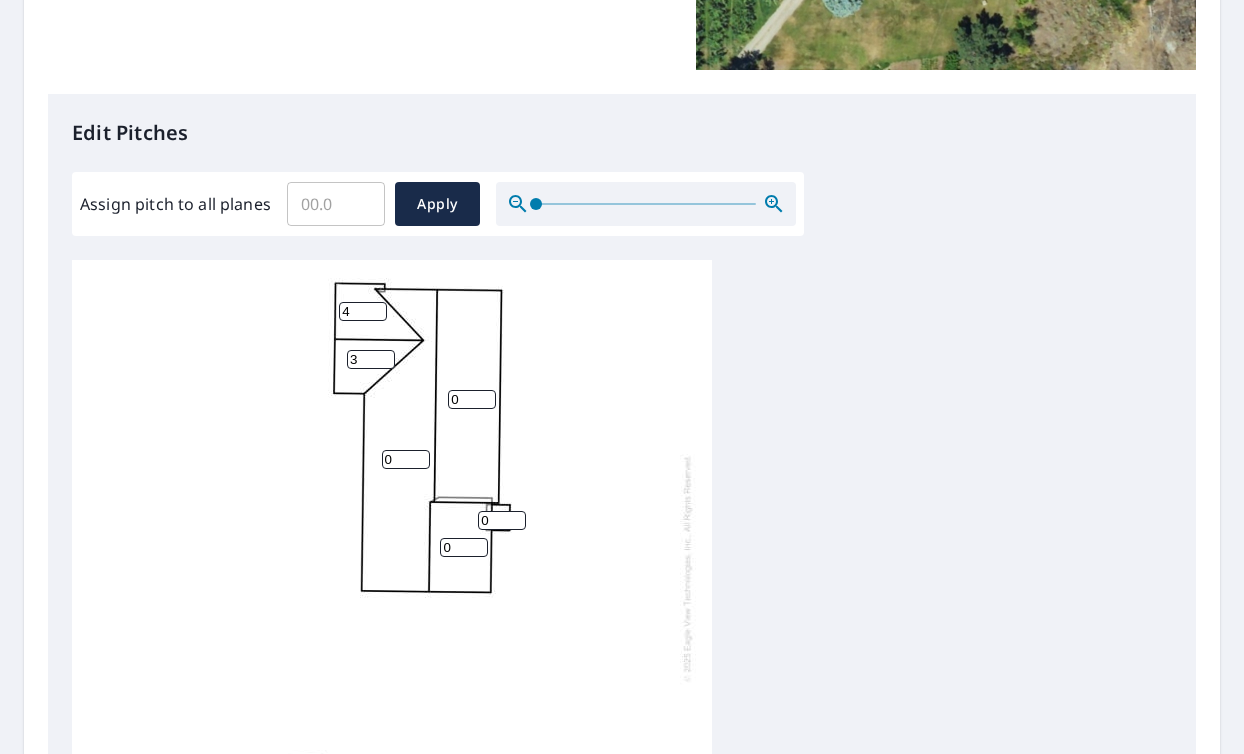 click on "3" at bounding box center [371, 359] 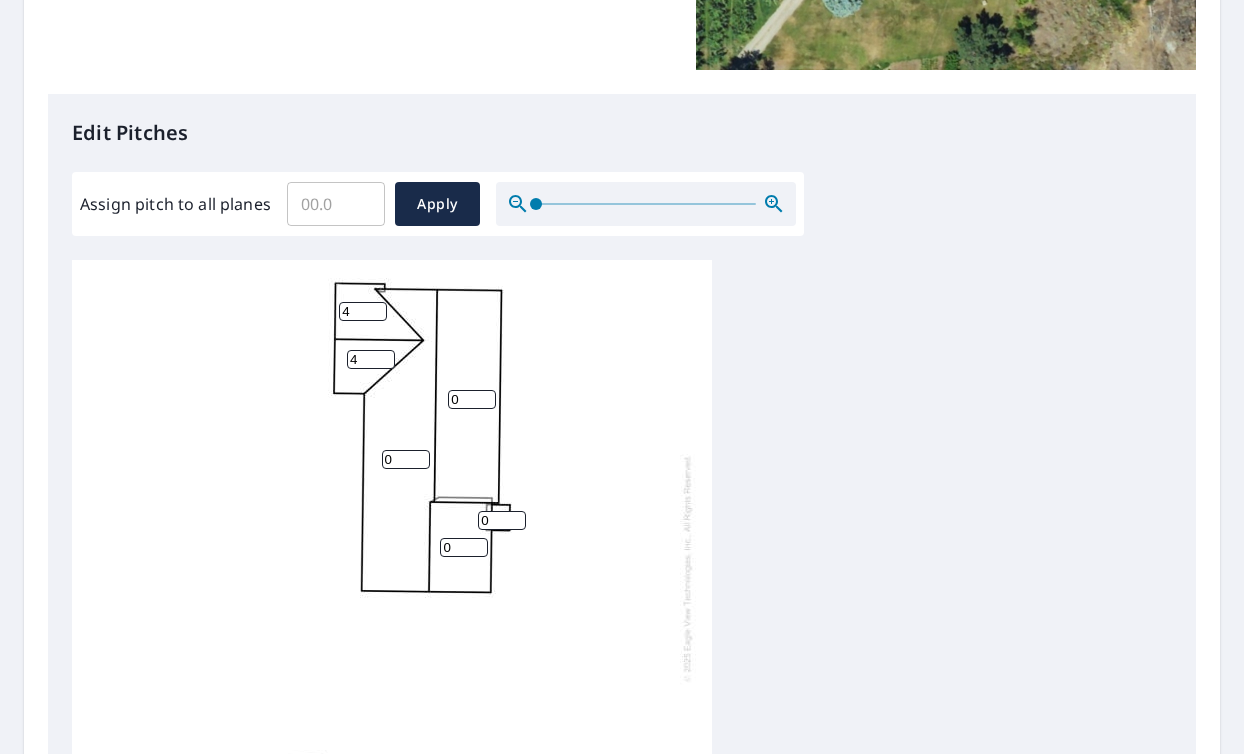 type on "4" 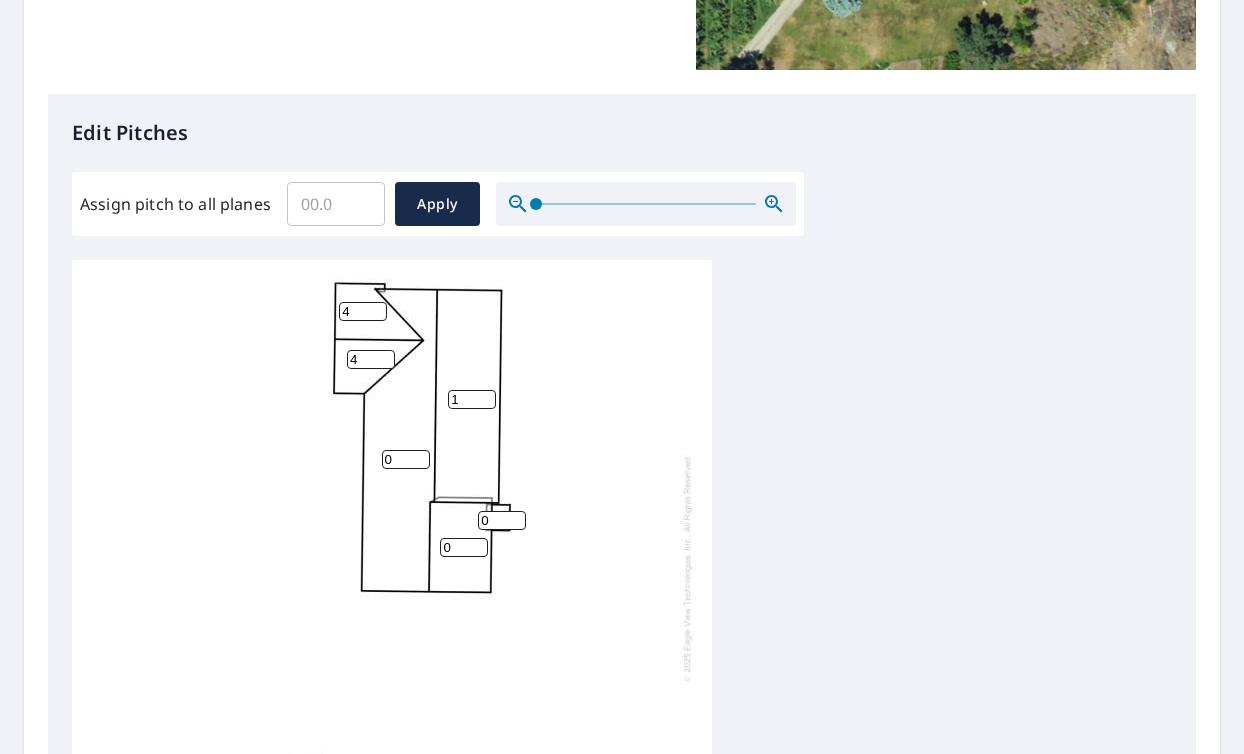 click on "1" at bounding box center [472, 399] 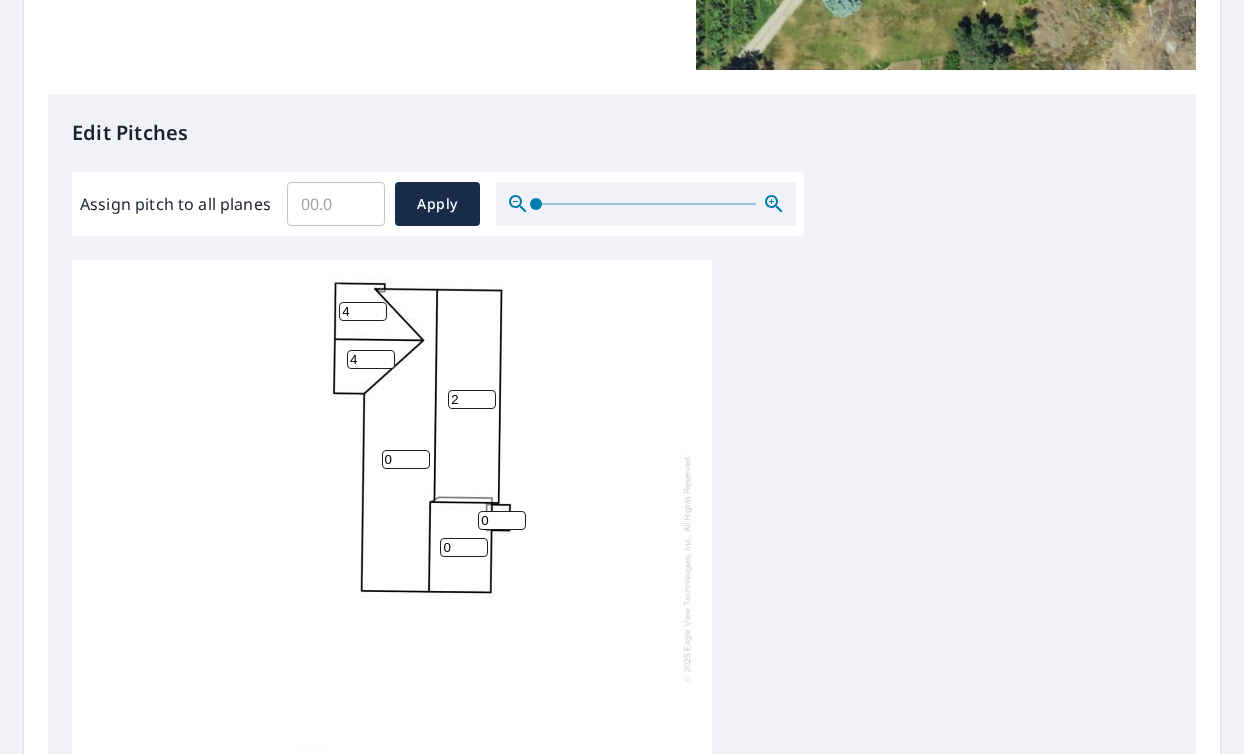 click on "2" at bounding box center [472, 399] 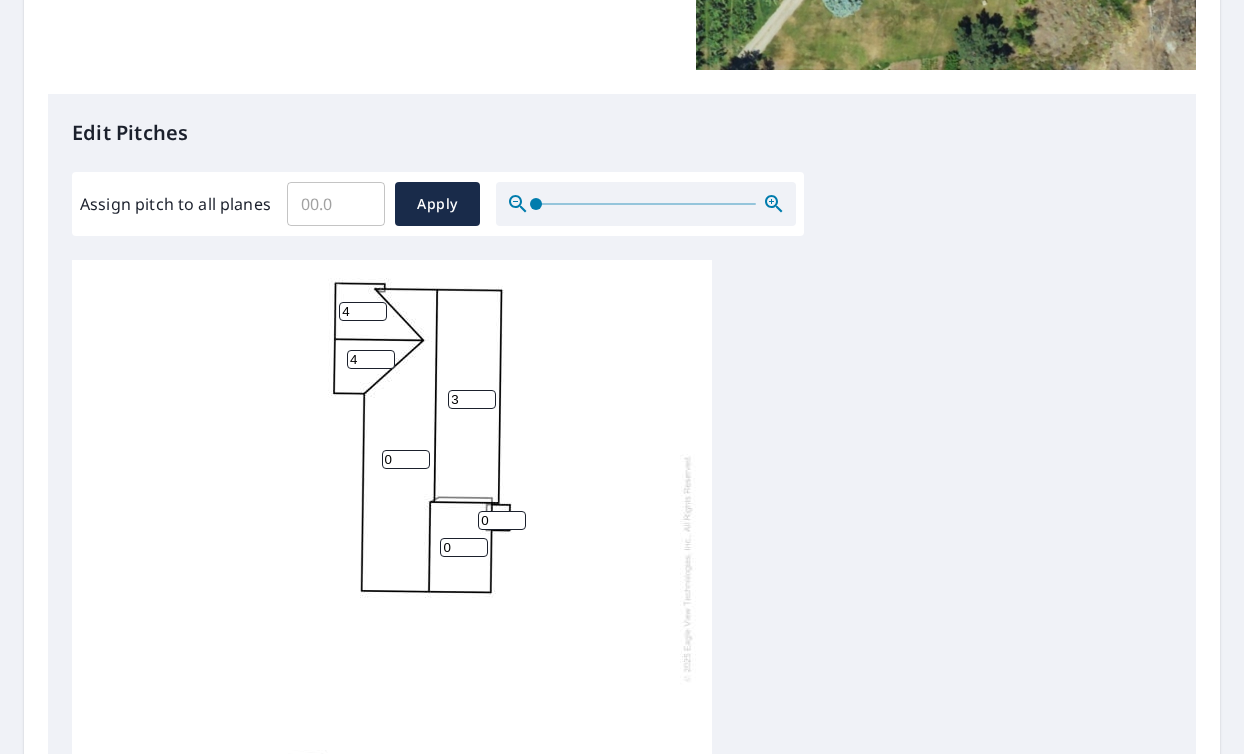 click on "3" at bounding box center (472, 399) 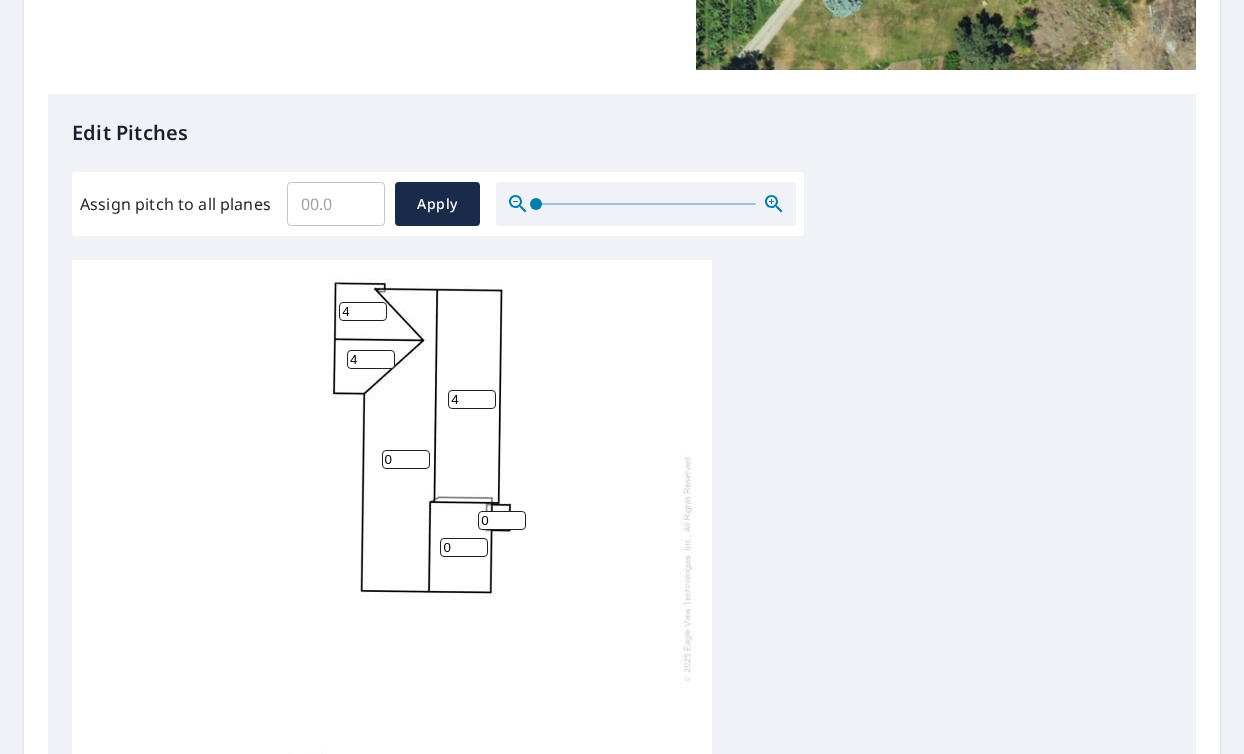 type on "4" 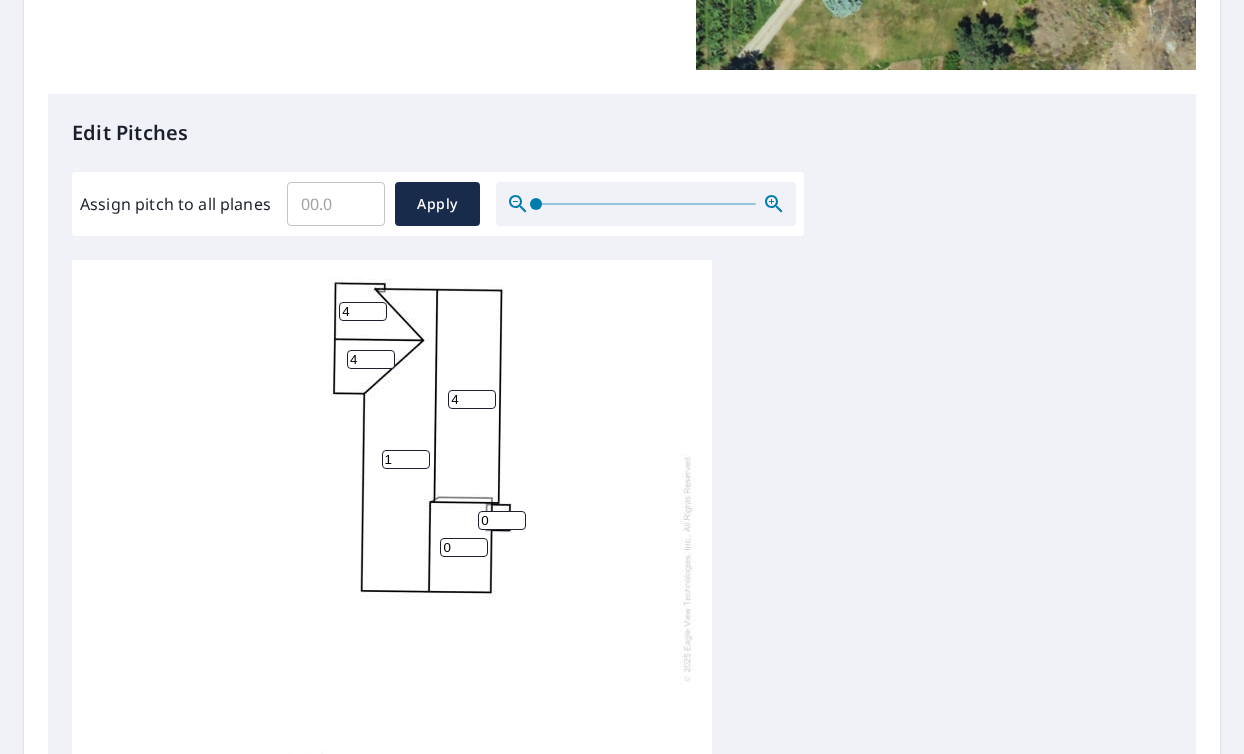 click on "1" at bounding box center (406, 459) 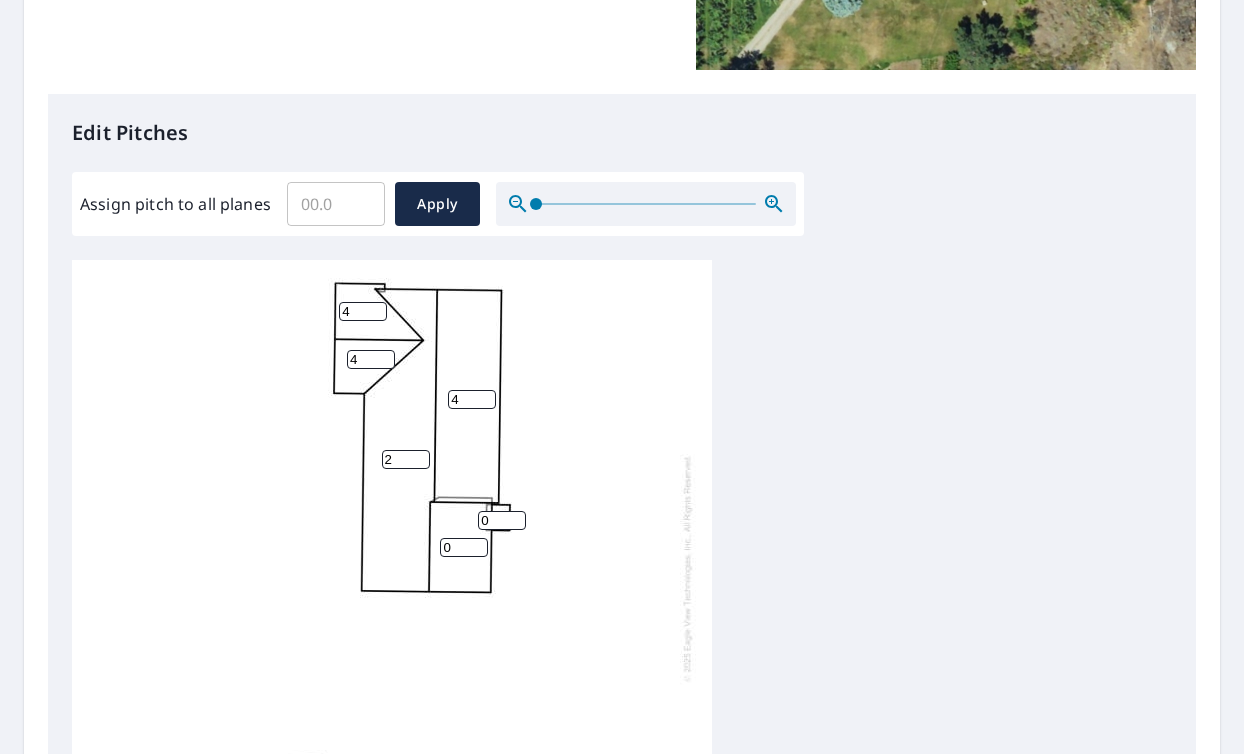 click on "2" at bounding box center (406, 459) 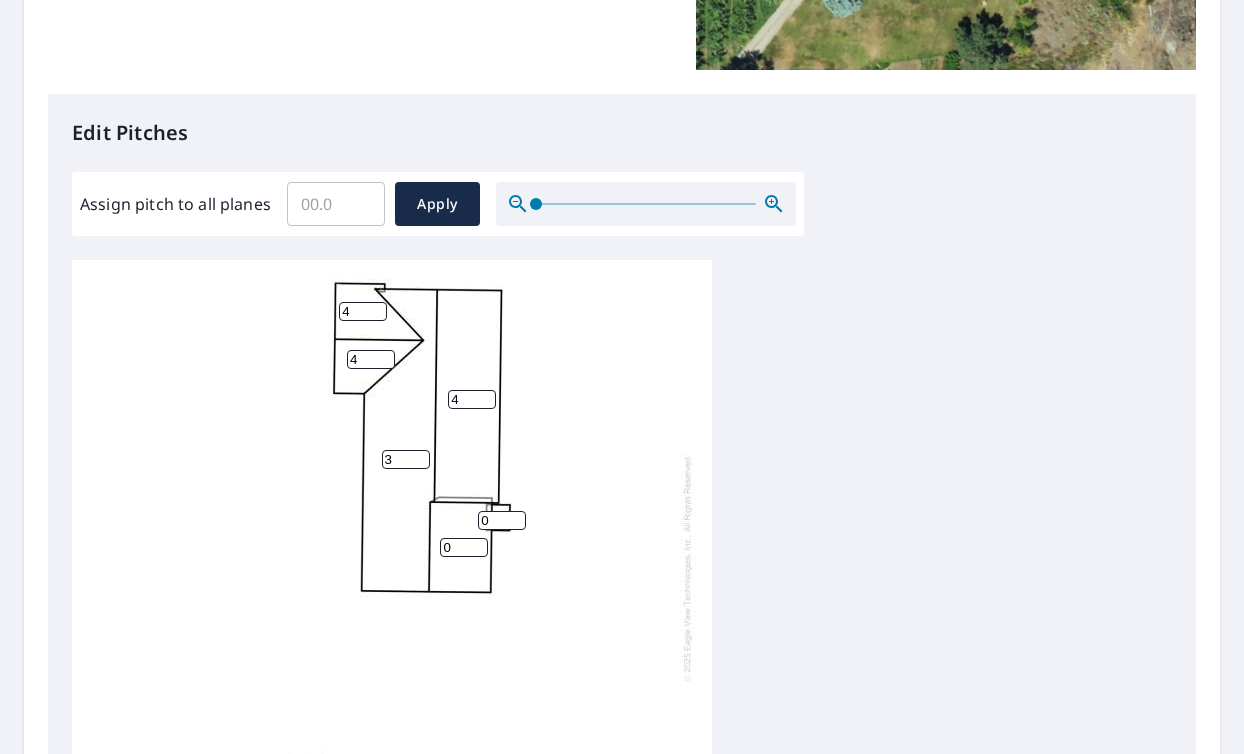 click on "3" at bounding box center [406, 459] 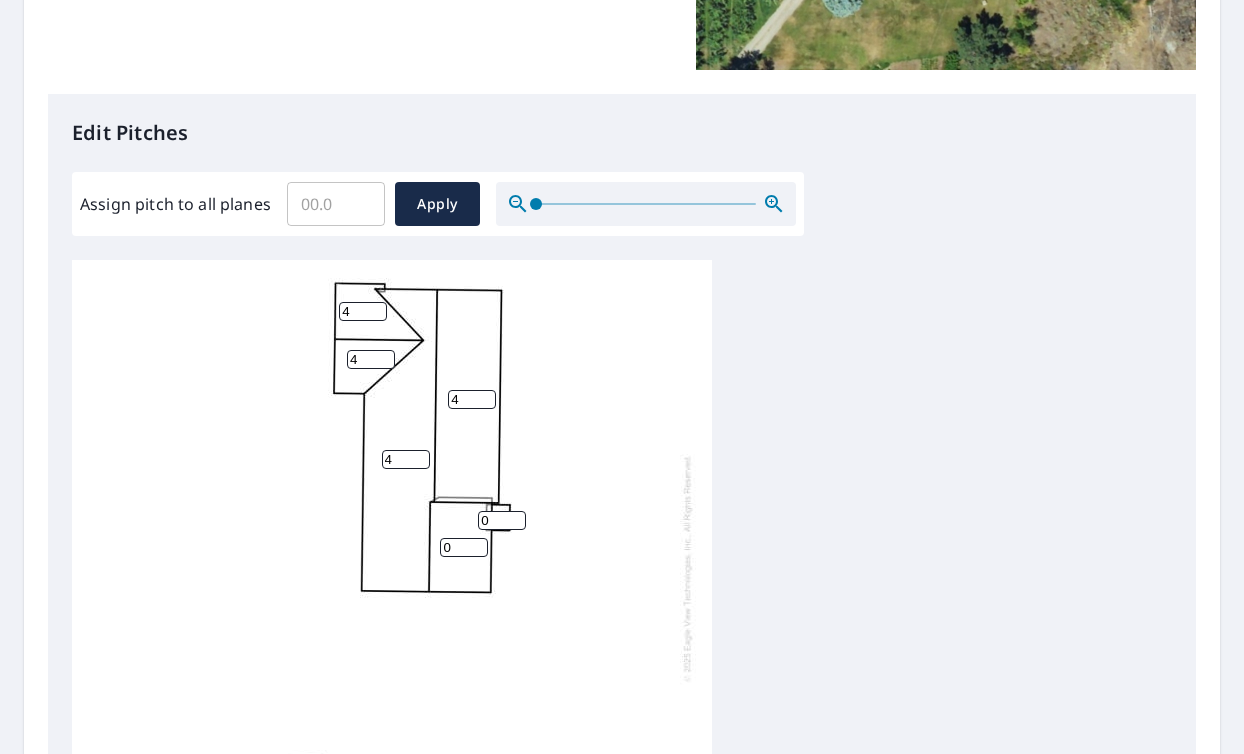 type on "4" 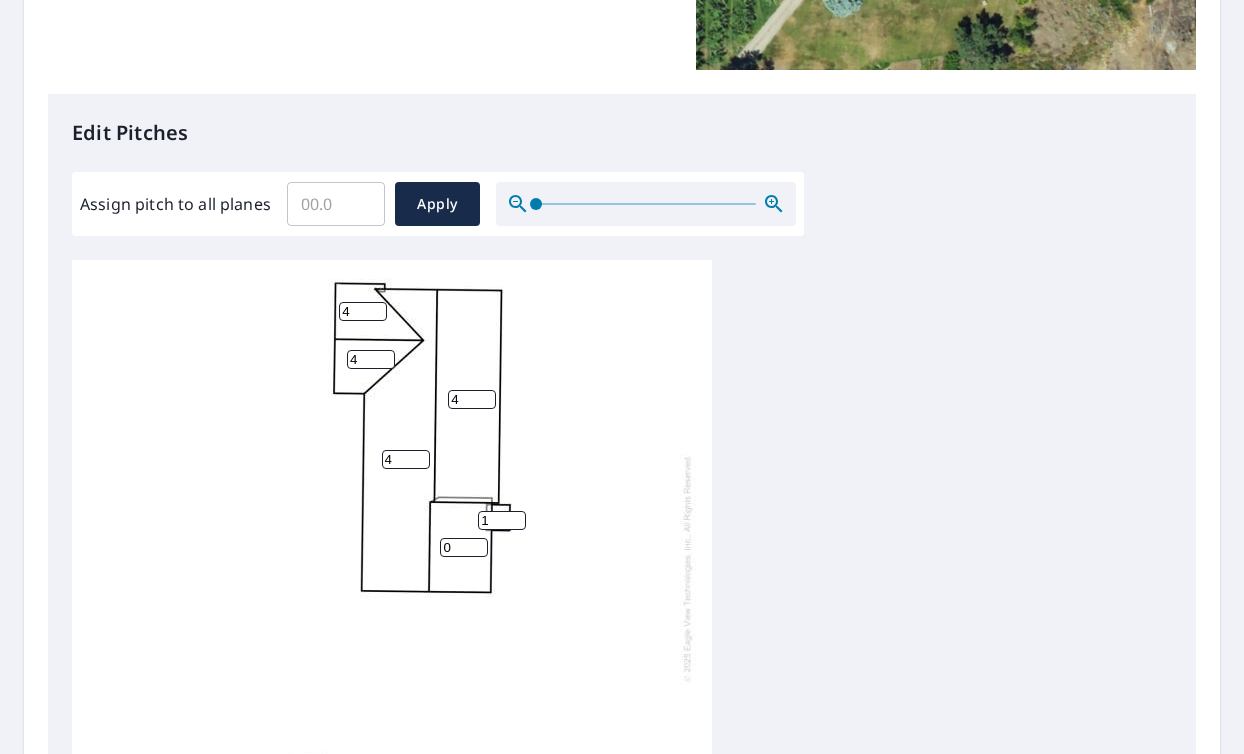 click on "1" at bounding box center [502, 520] 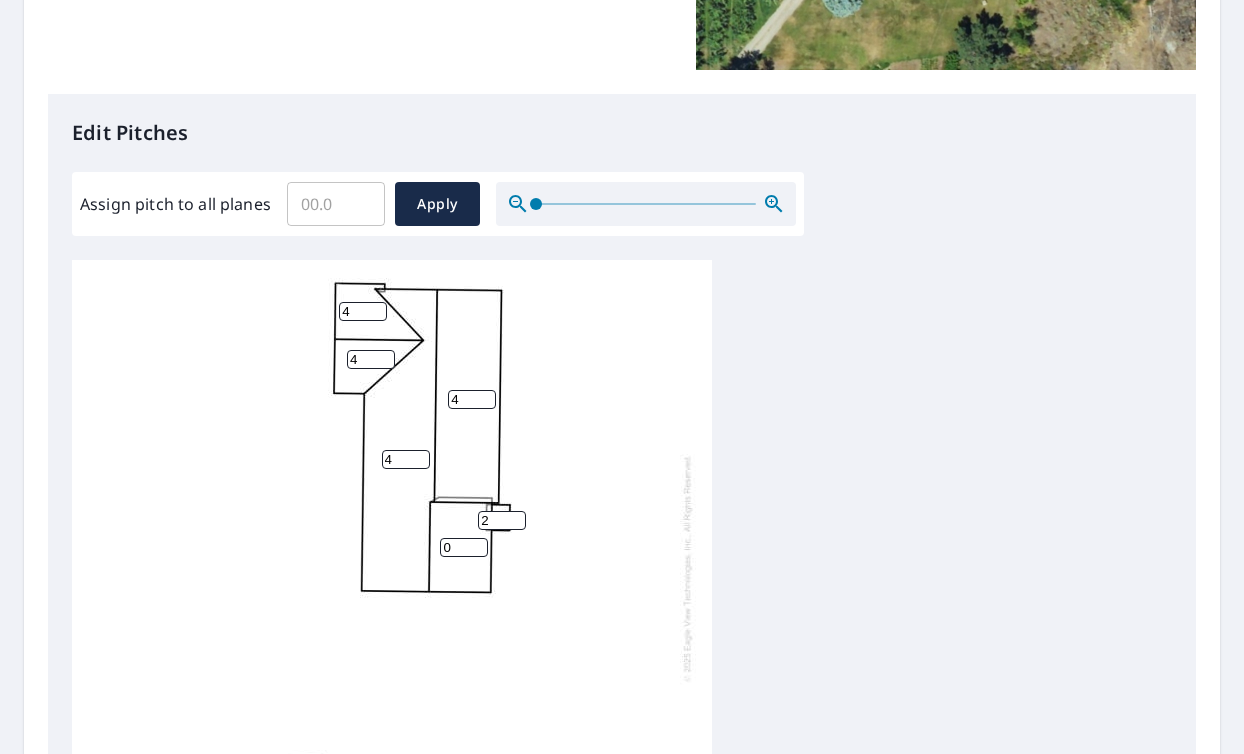 click on "2" at bounding box center [502, 520] 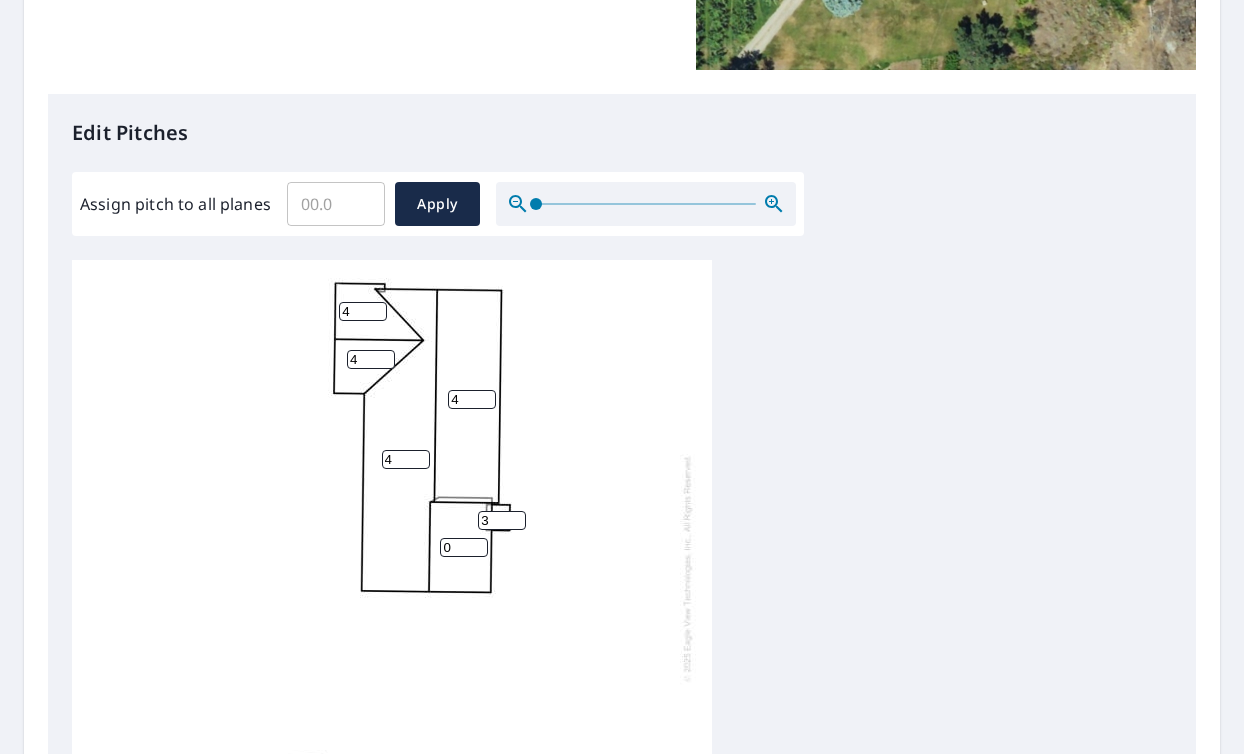click on "3" at bounding box center [502, 520] 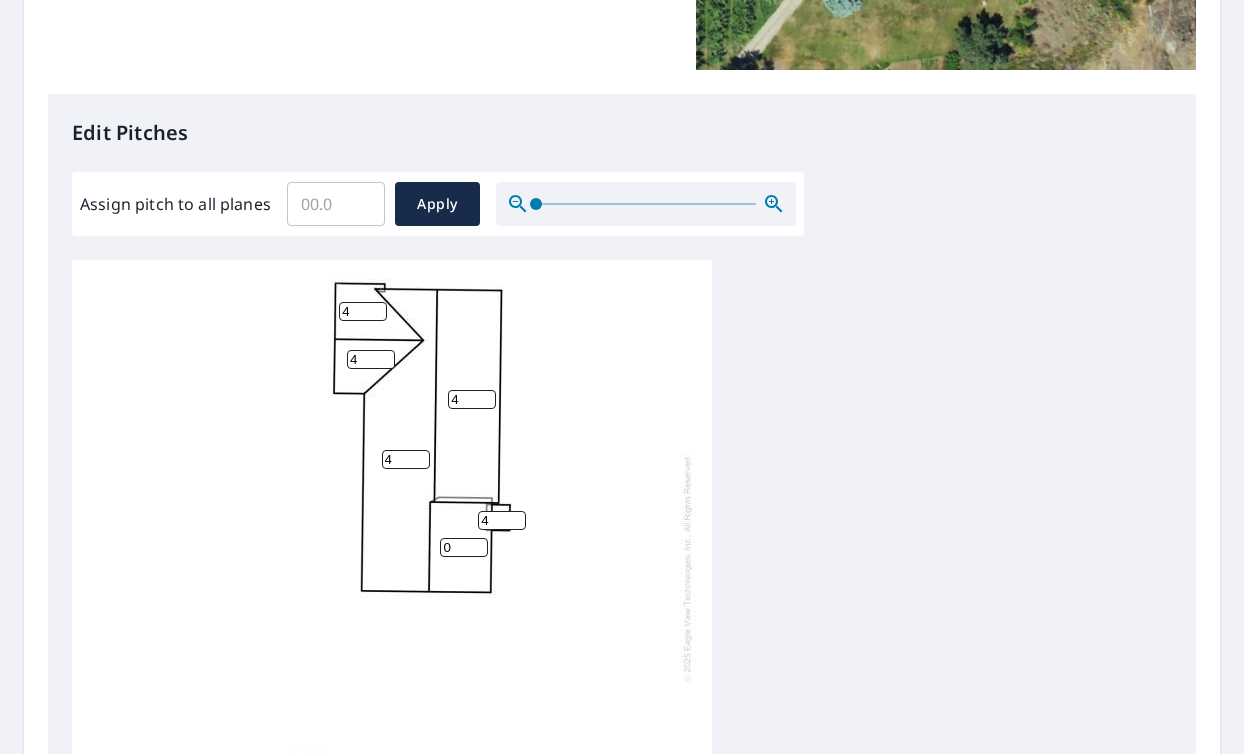 type on "4" 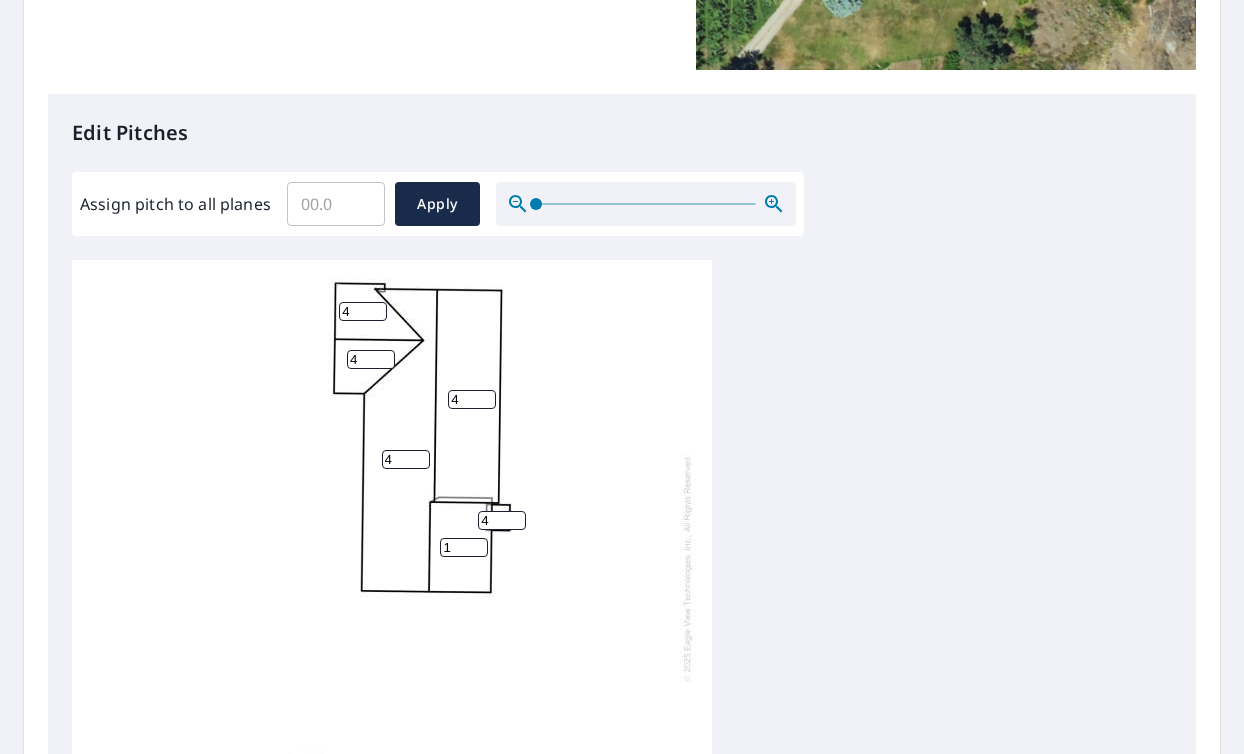 click on "1" at bounding box center [464, 547] 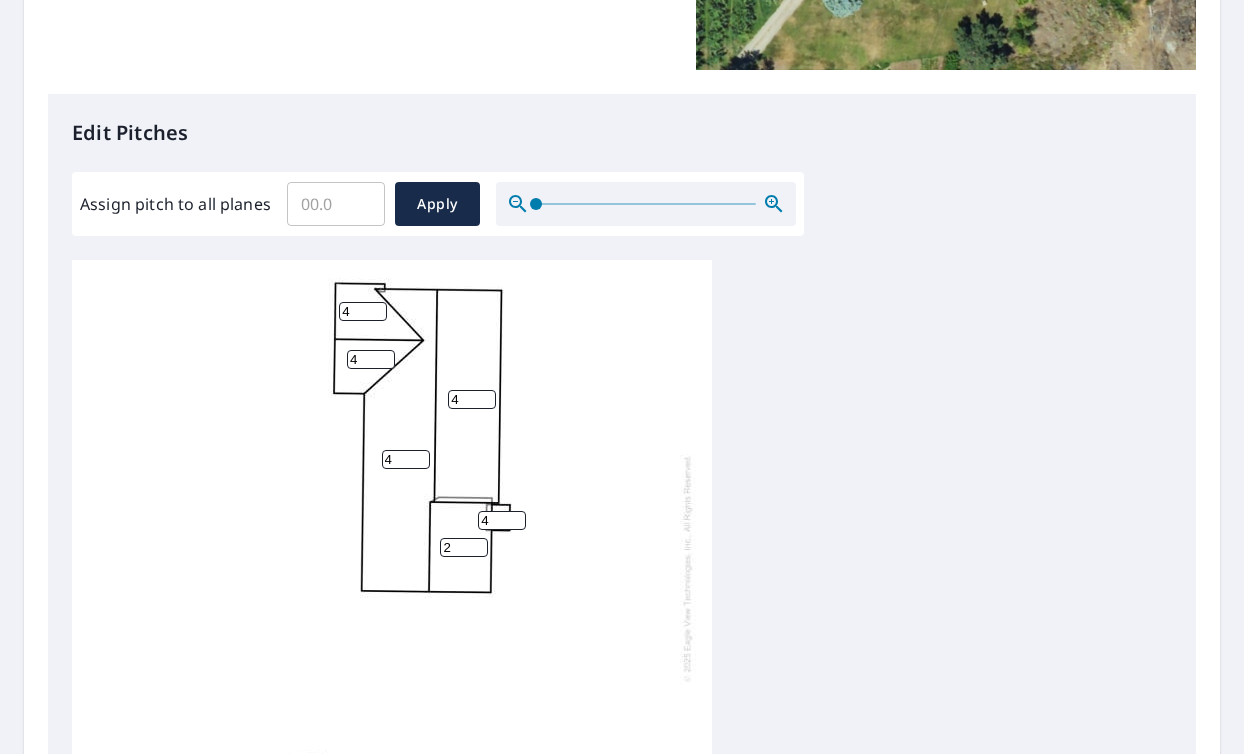 click on "2" at bounding box center (464, 547) 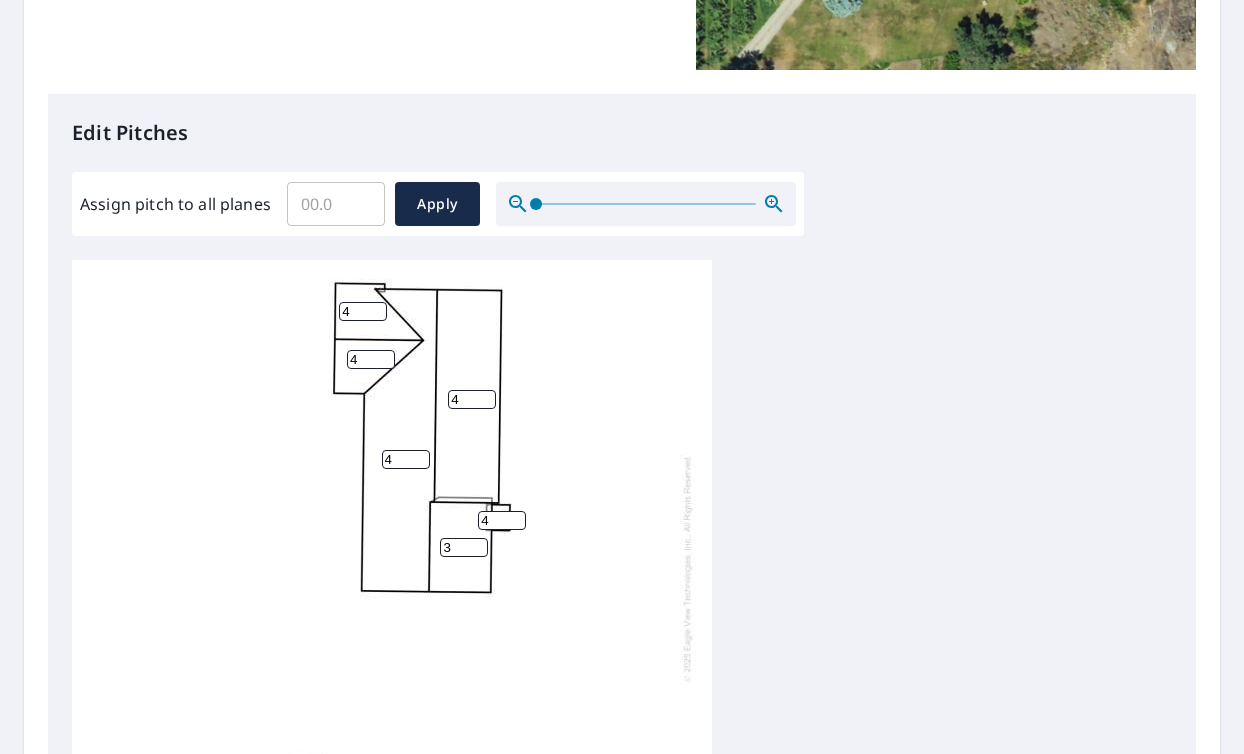 click on "3" at bounding box center [464, 547] 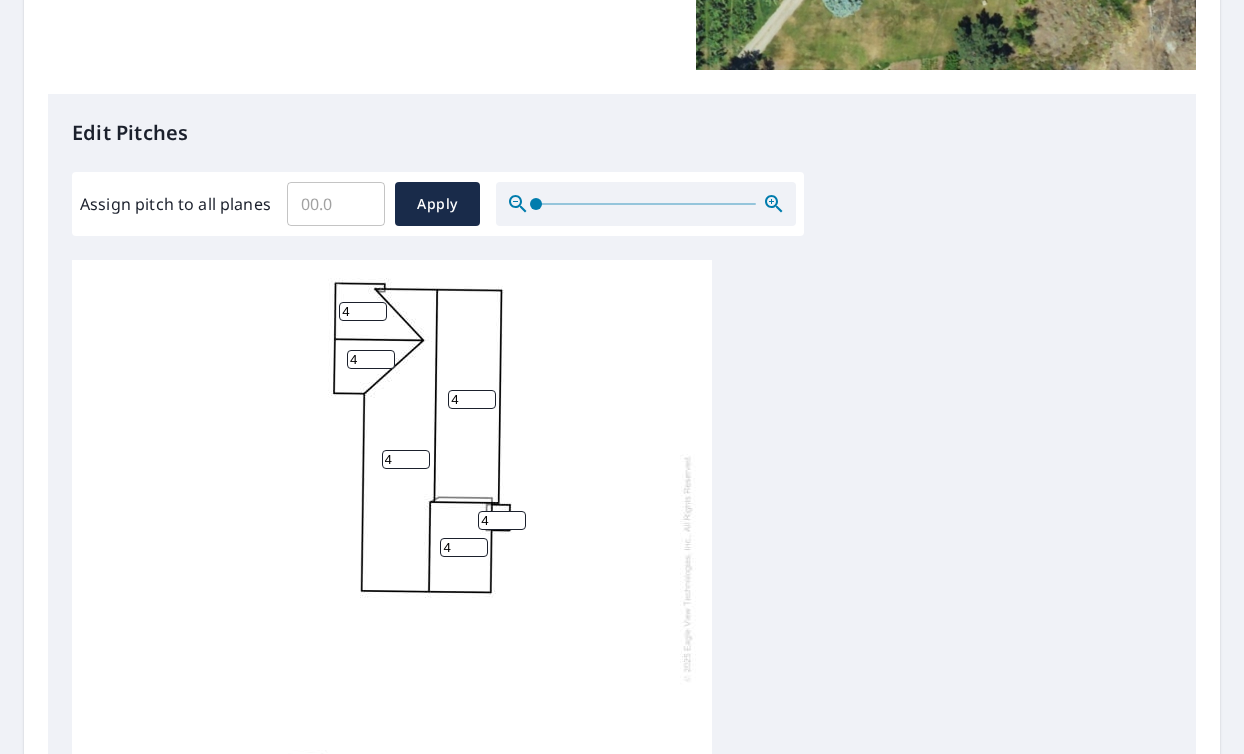 type on "4" 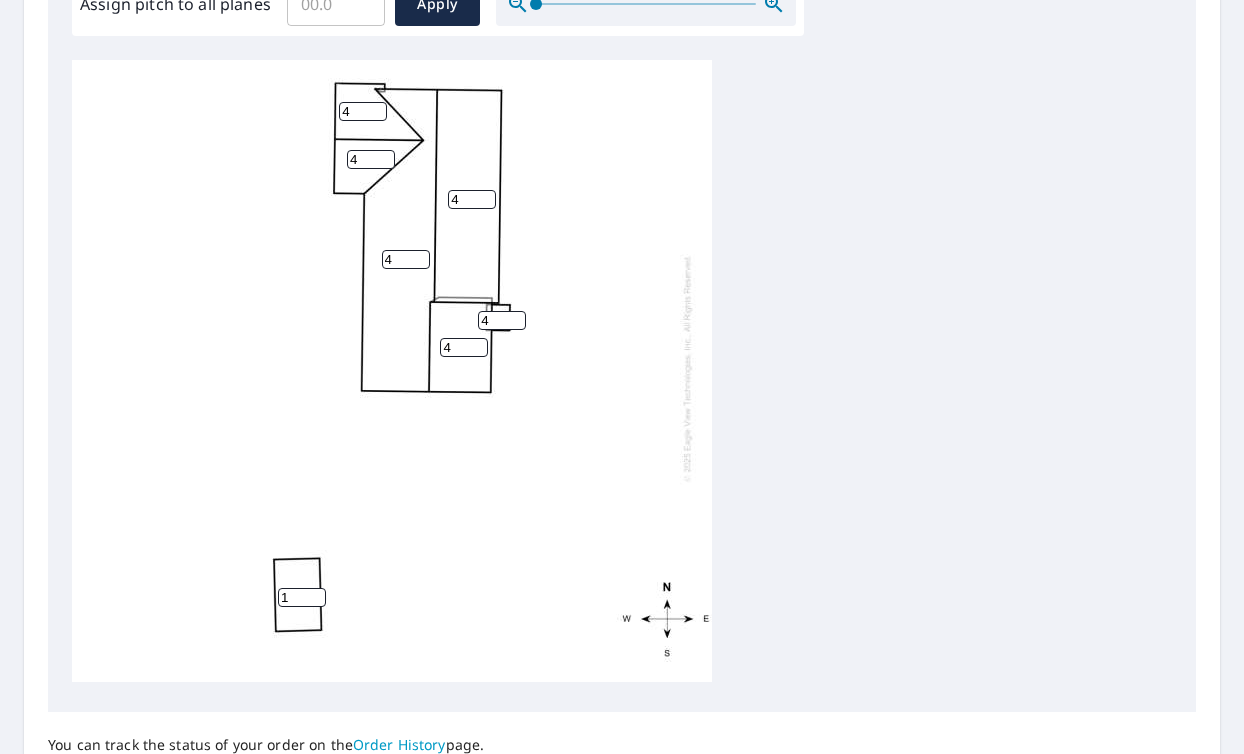 click on "1" at bounding box center (302, 597) 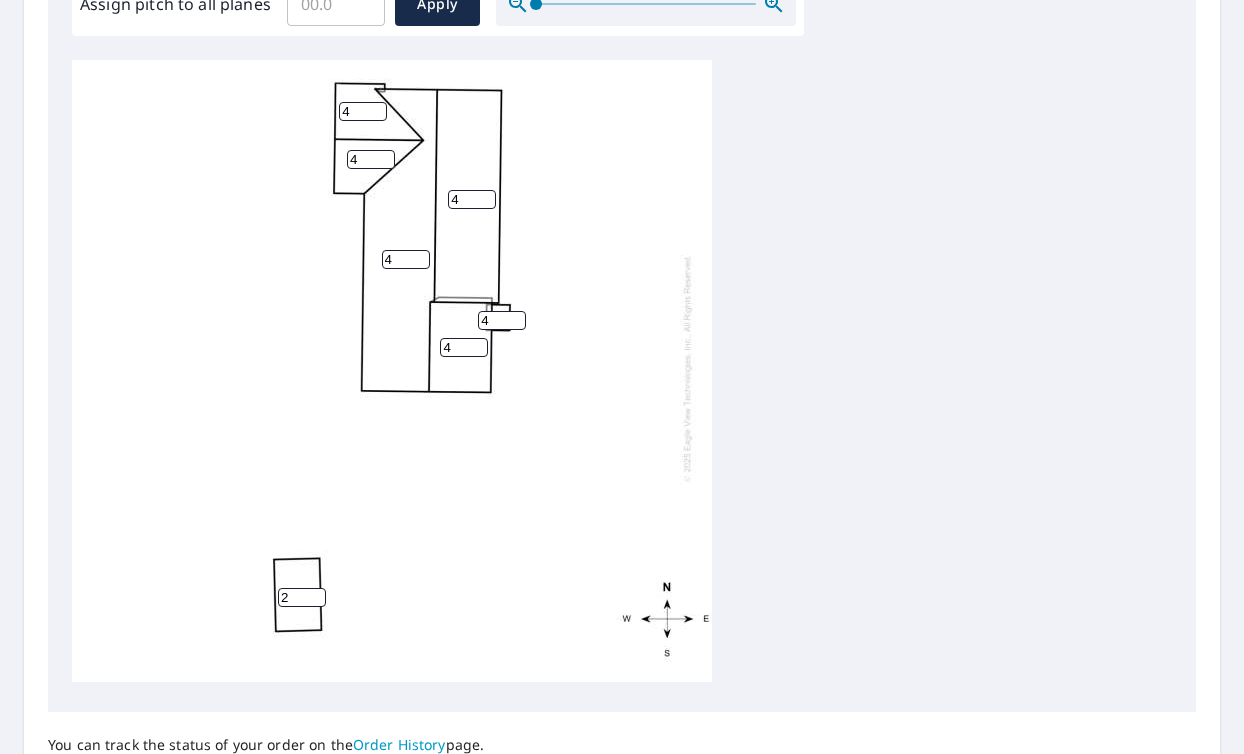 click on "2" at bounding box center (302, 597) 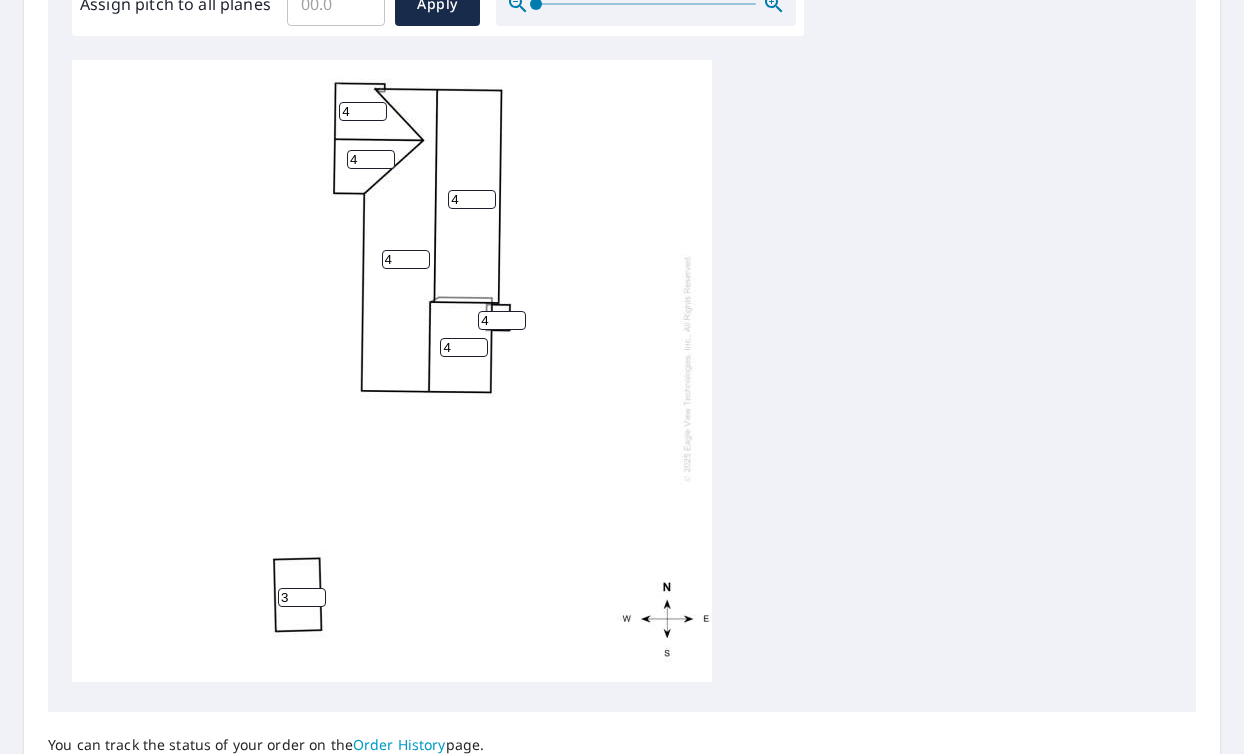 click on "3" at bounding box center (302, 597) 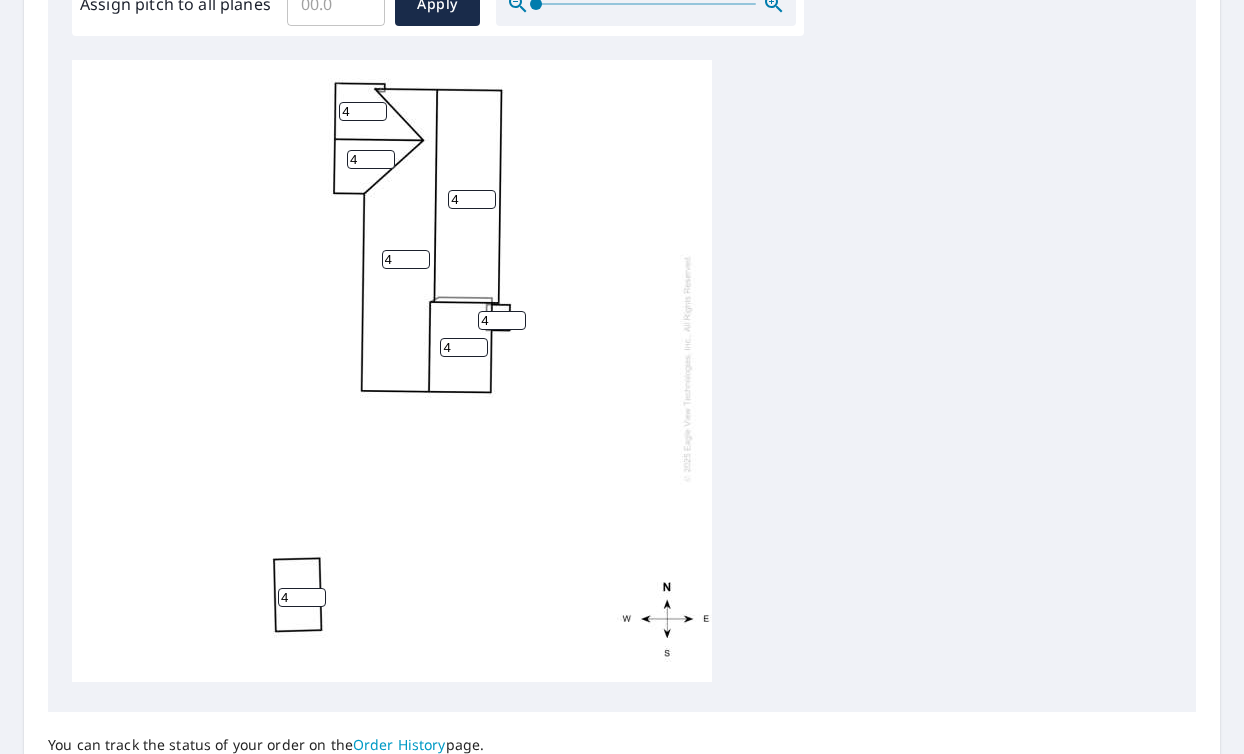 type on "4" 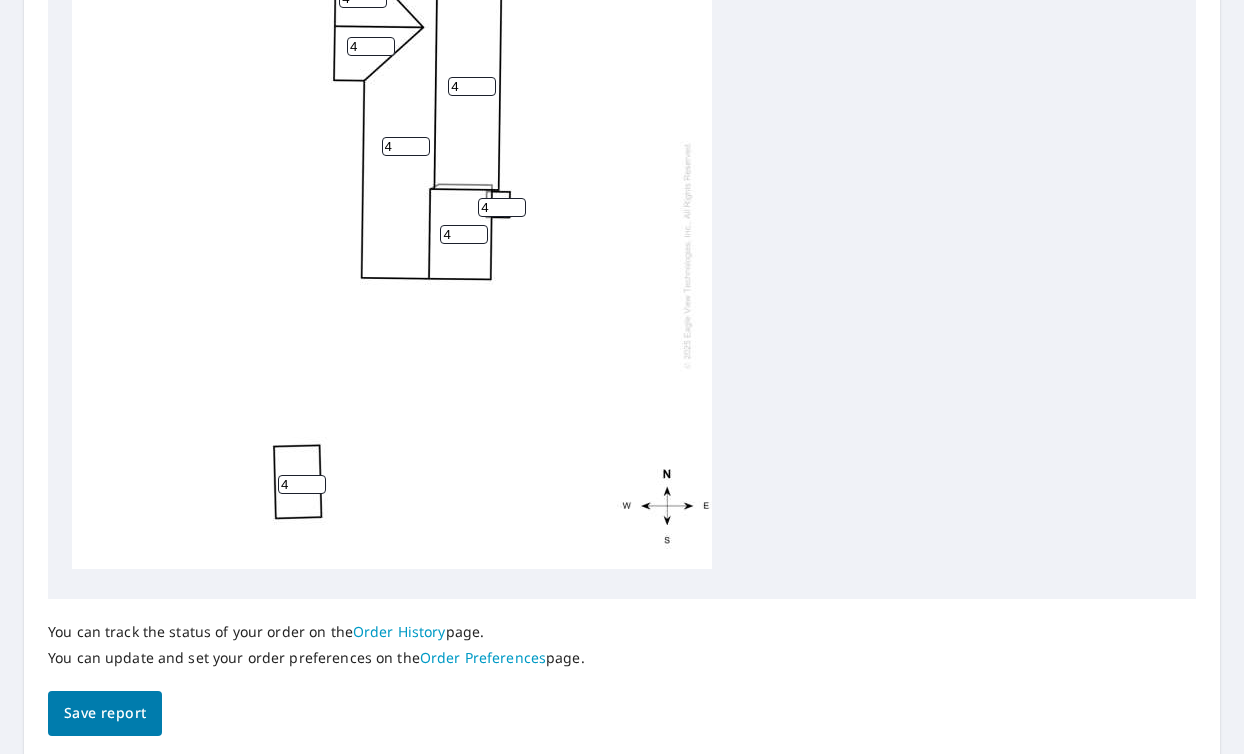scroll, scrollTop: 843, scrollLeft: 0, axis: vertical 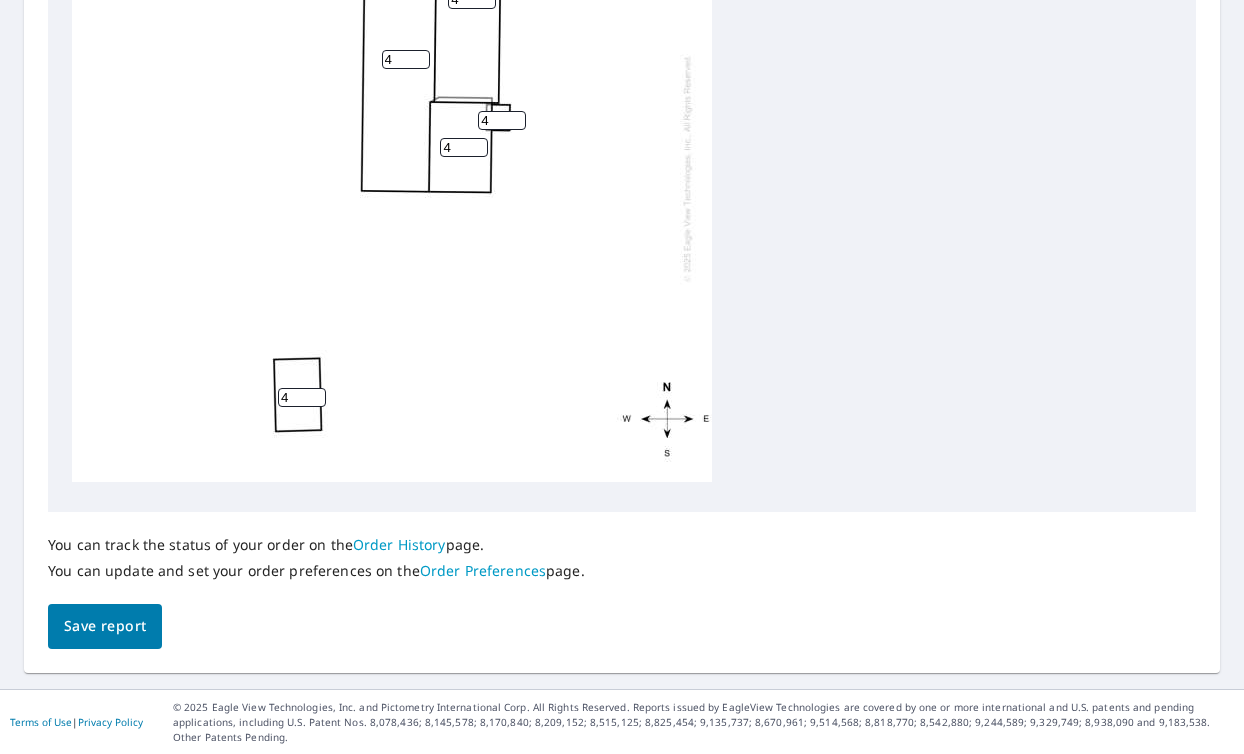 click on "Save report" at bounding box center (105, 626) 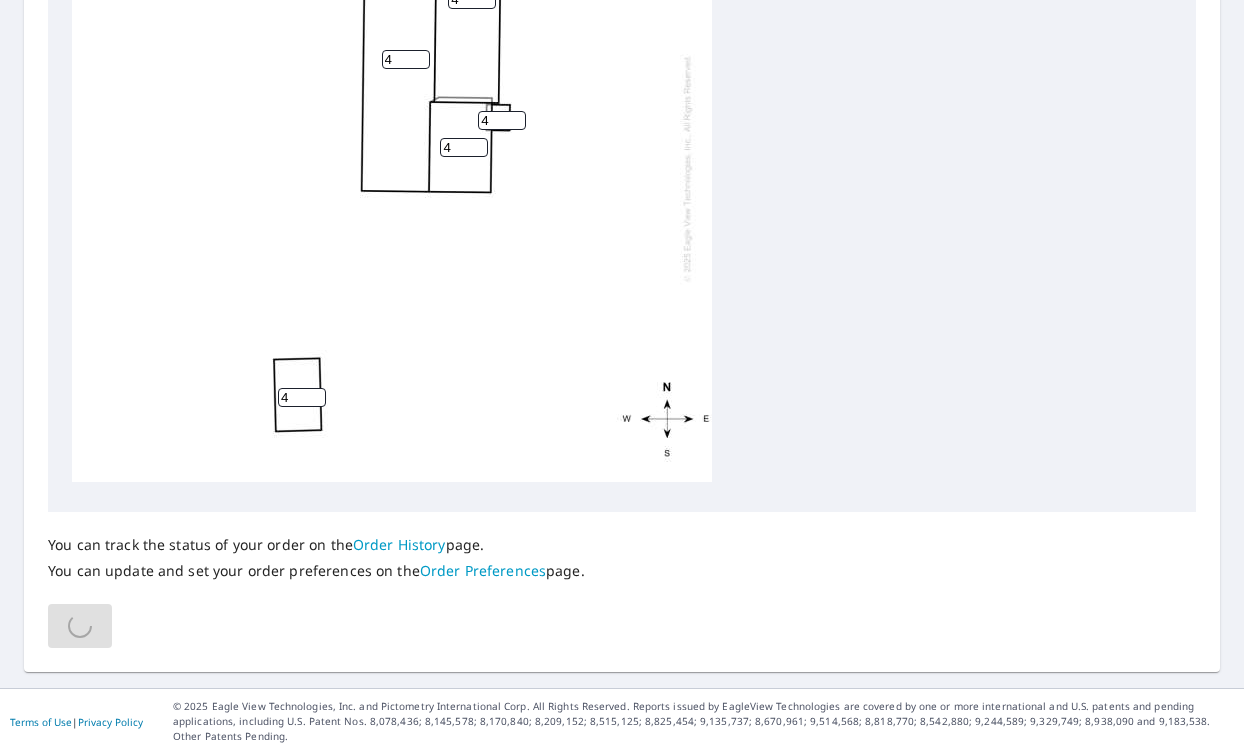 scroll, scrollTop: 842, scrollLeft: 0, axis: vertical 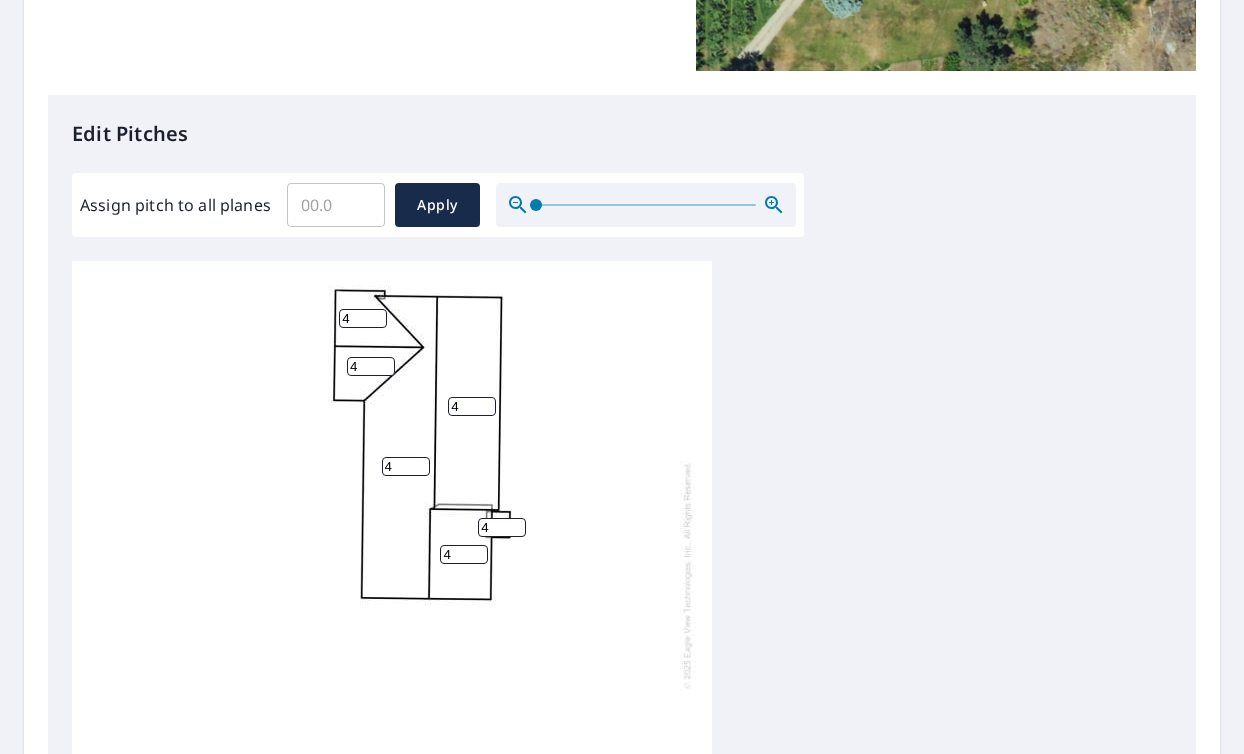 drag, startPoint x: 260, startPoint y: 279, endPoint x: 364, endPoint y: 553, distance: 293.07336 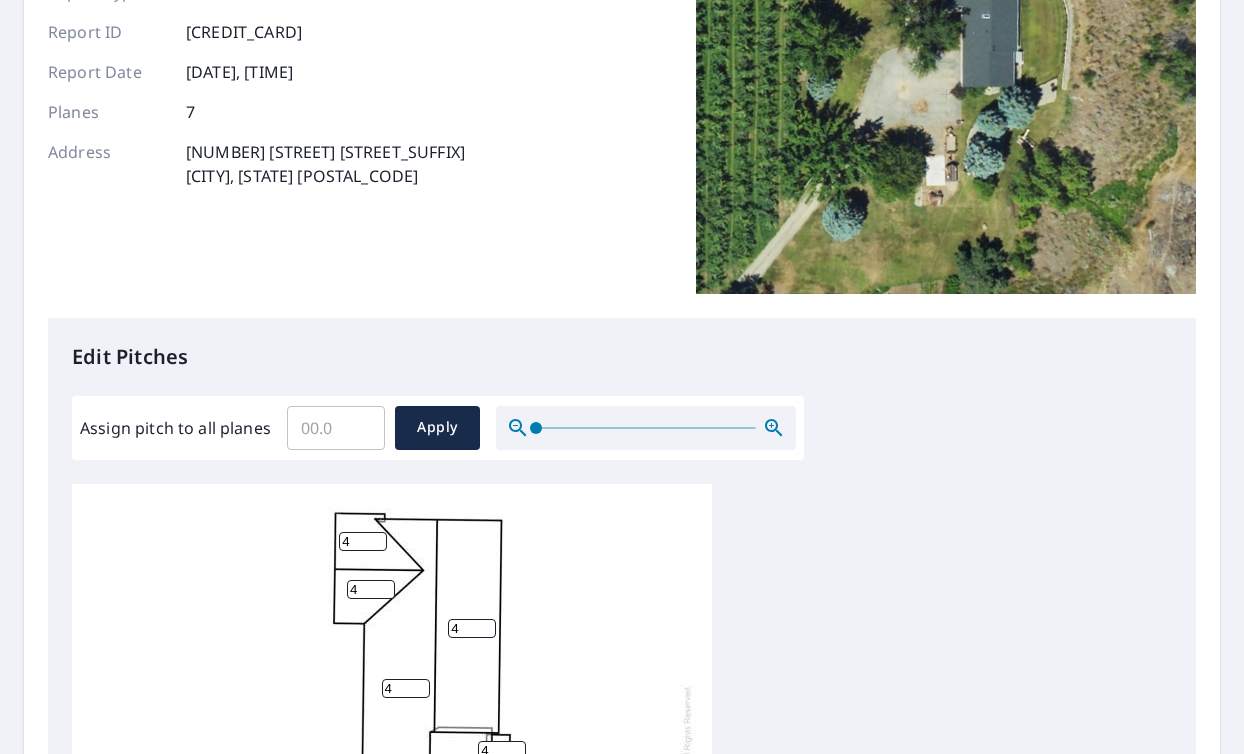 scroll, scrollTop: 400, scrollLeft: 0, axis: vertical 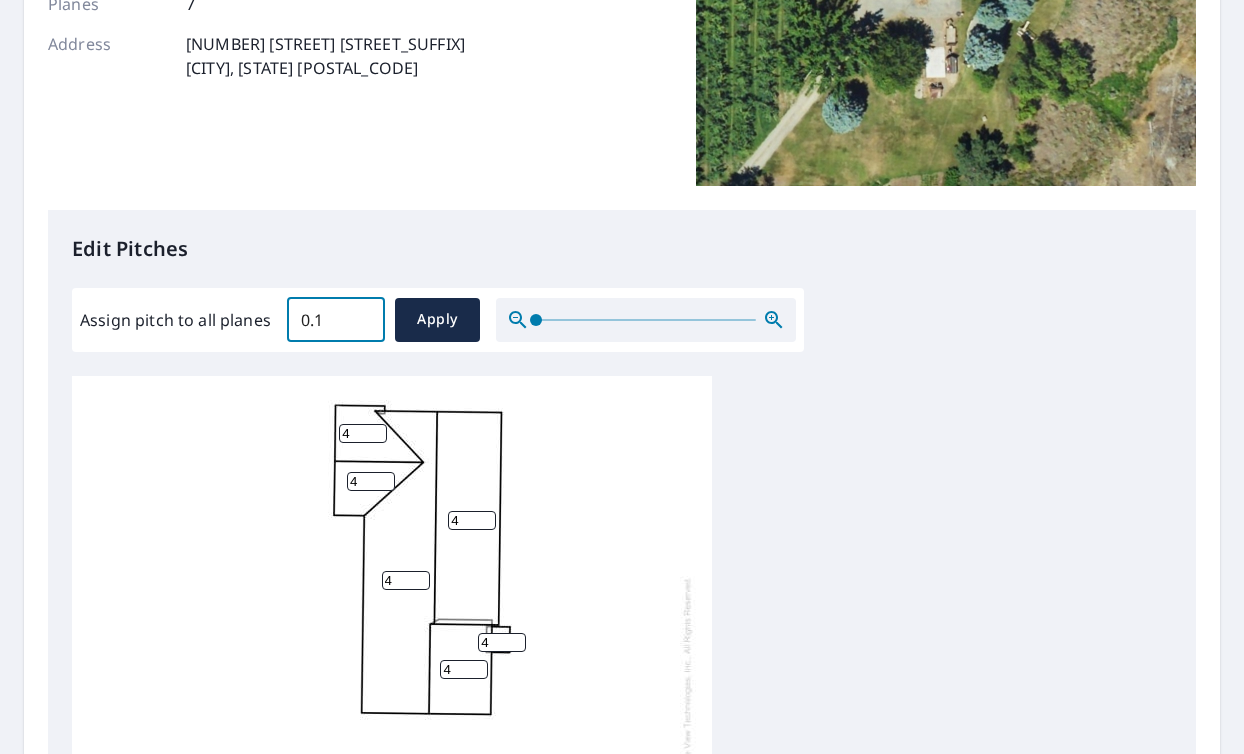click on "0.1" at bounding box center [336, 320] 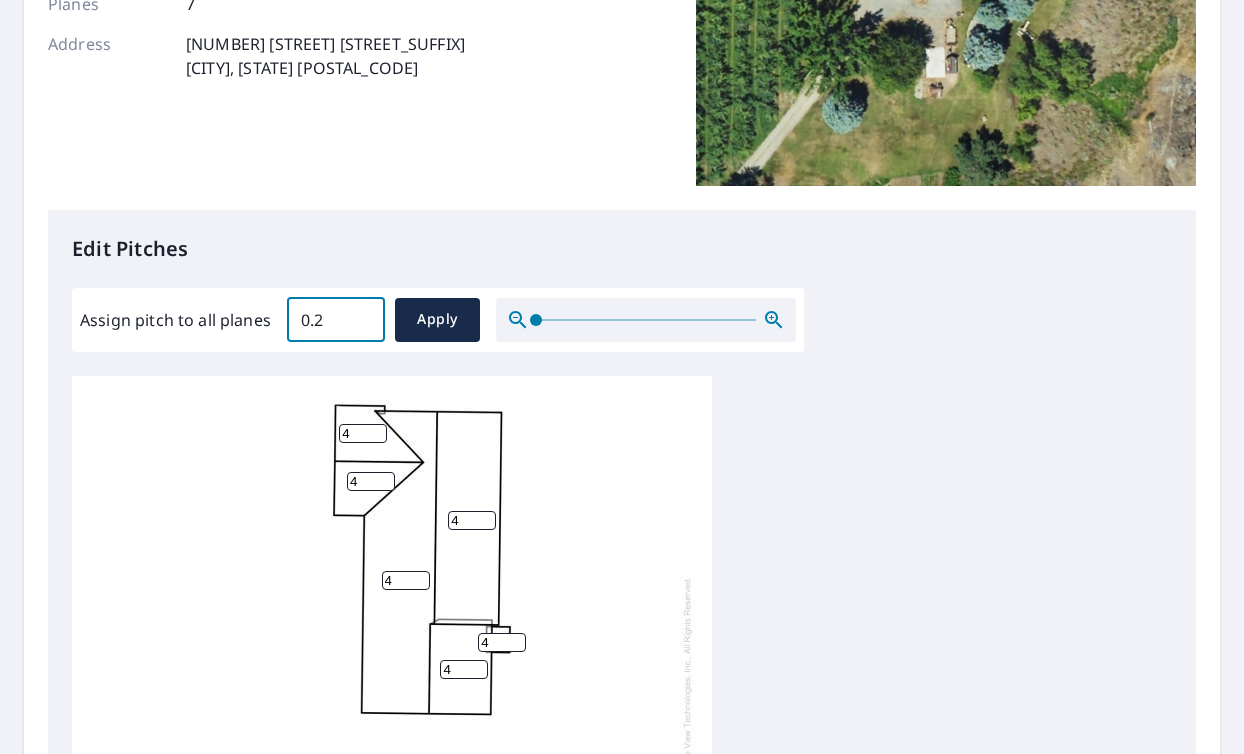 click on "0.2" at bounding box center (336, 320) 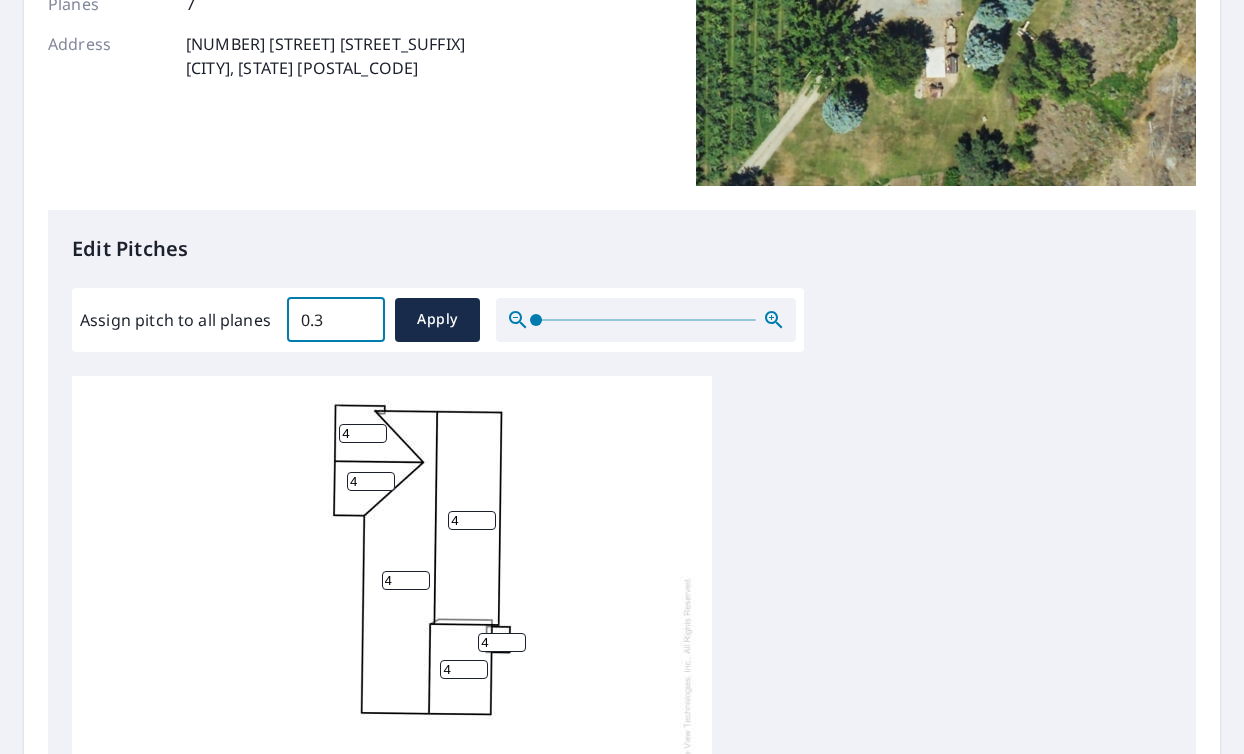 click on "0.3" at bounding box center (336, 320) 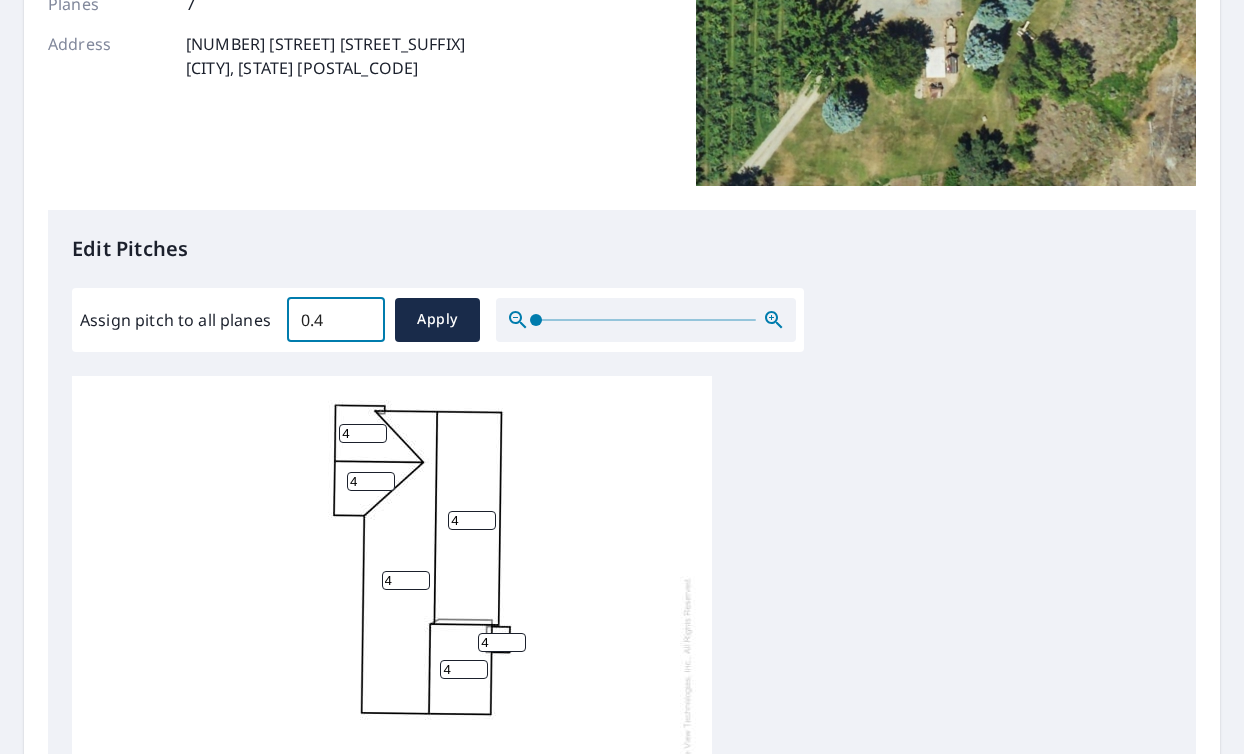 click on "0.4" at bounding box center (336, 320) 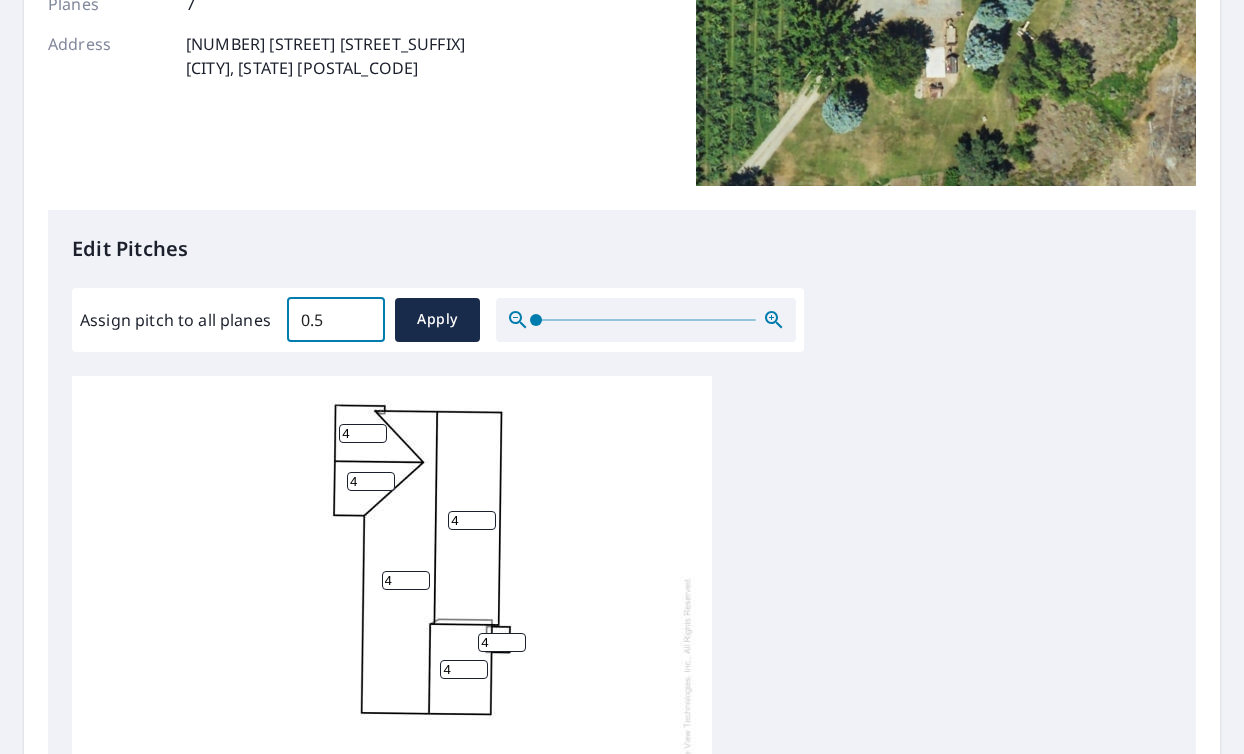 click on "0.5" at bounding box center (336, 320) 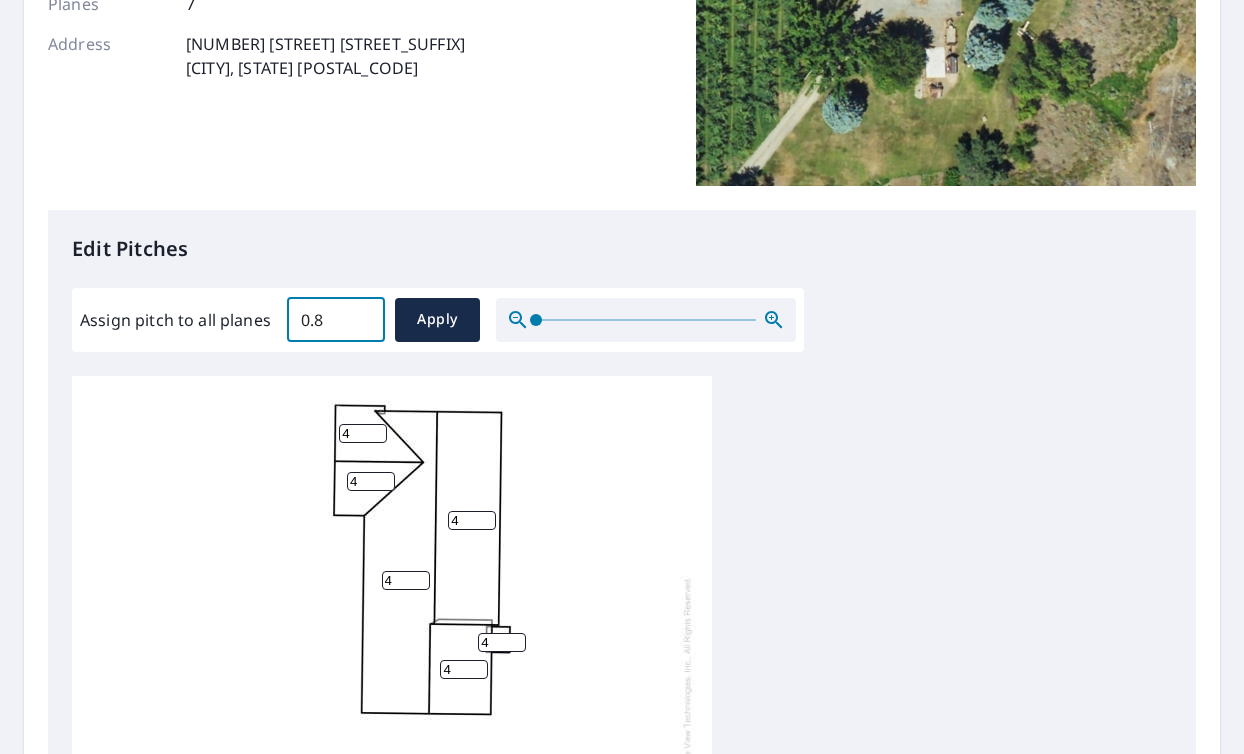 click on "0.8" at bounding box center [336, 320] 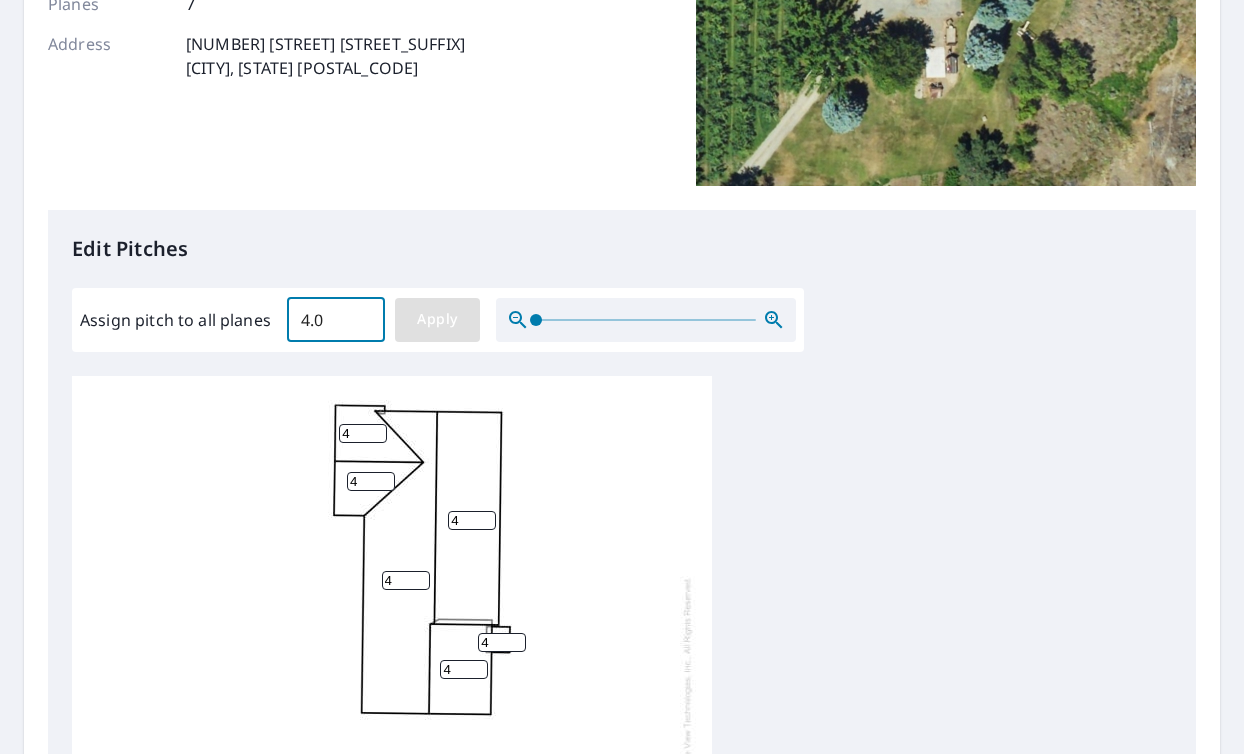 type on "4.0" 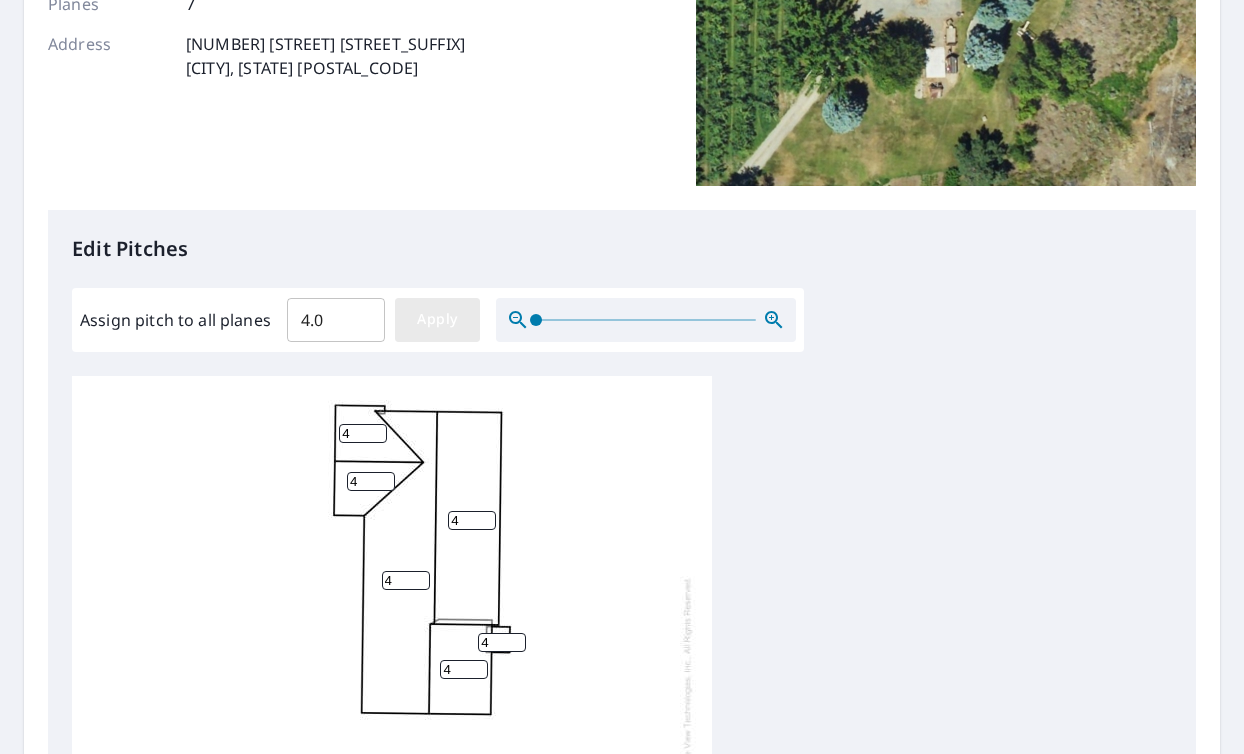 click on "Apply" at bounding box center [437, 319] 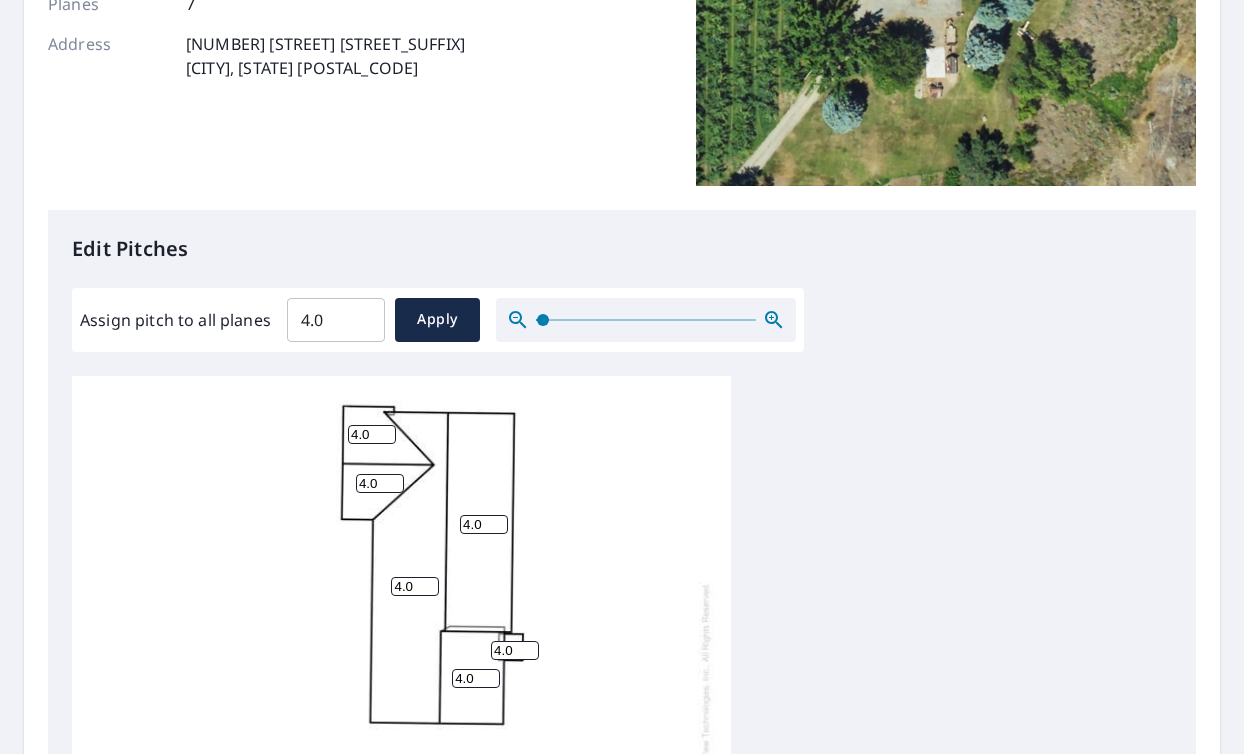 click at bounding box center (543, 320) 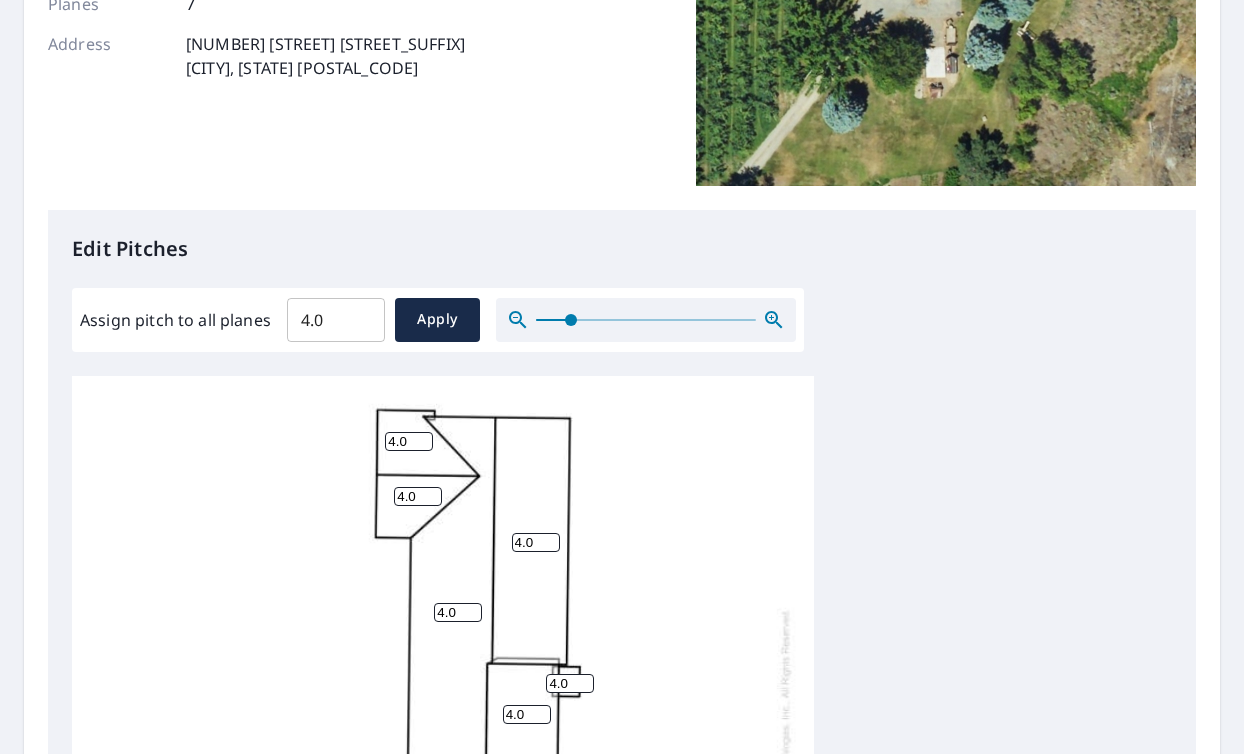click on "4.0 4.0 4.0 4.0 4.0 4.0 4.0" at bounding box center (443, 740) 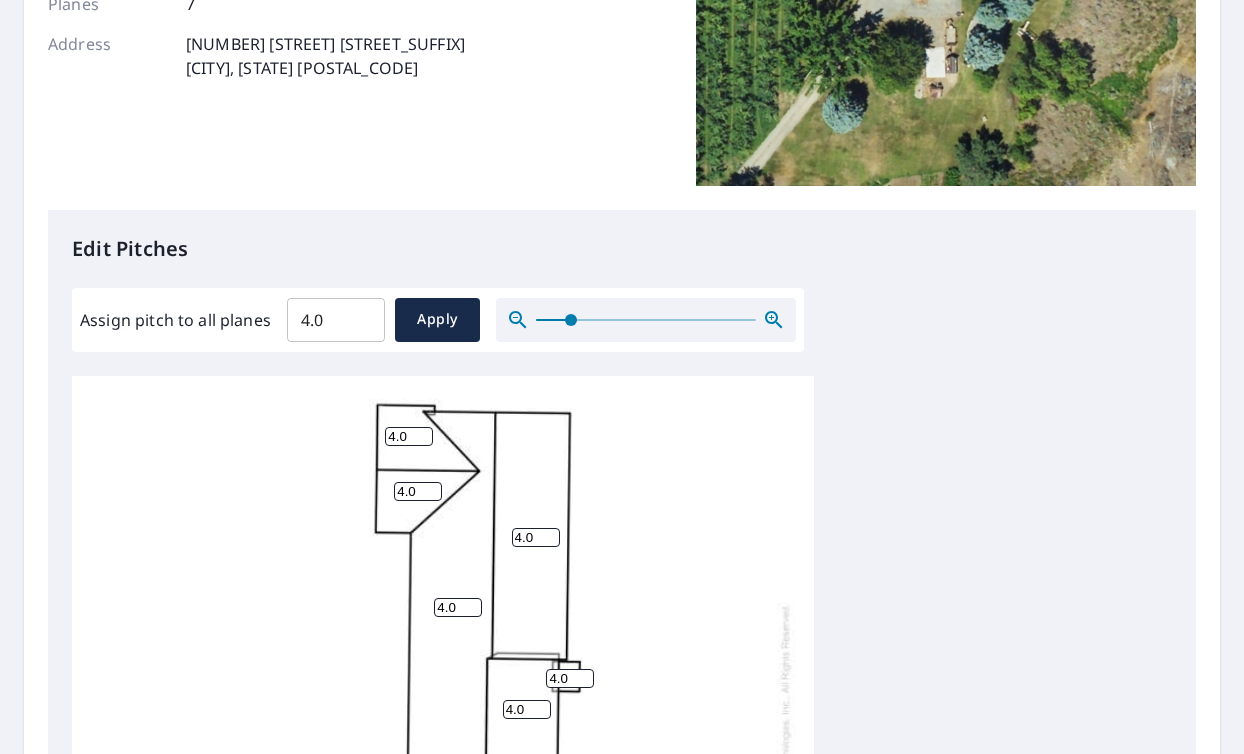 scroll, scrollTop: 0, scrollLeft: 0, axis: both 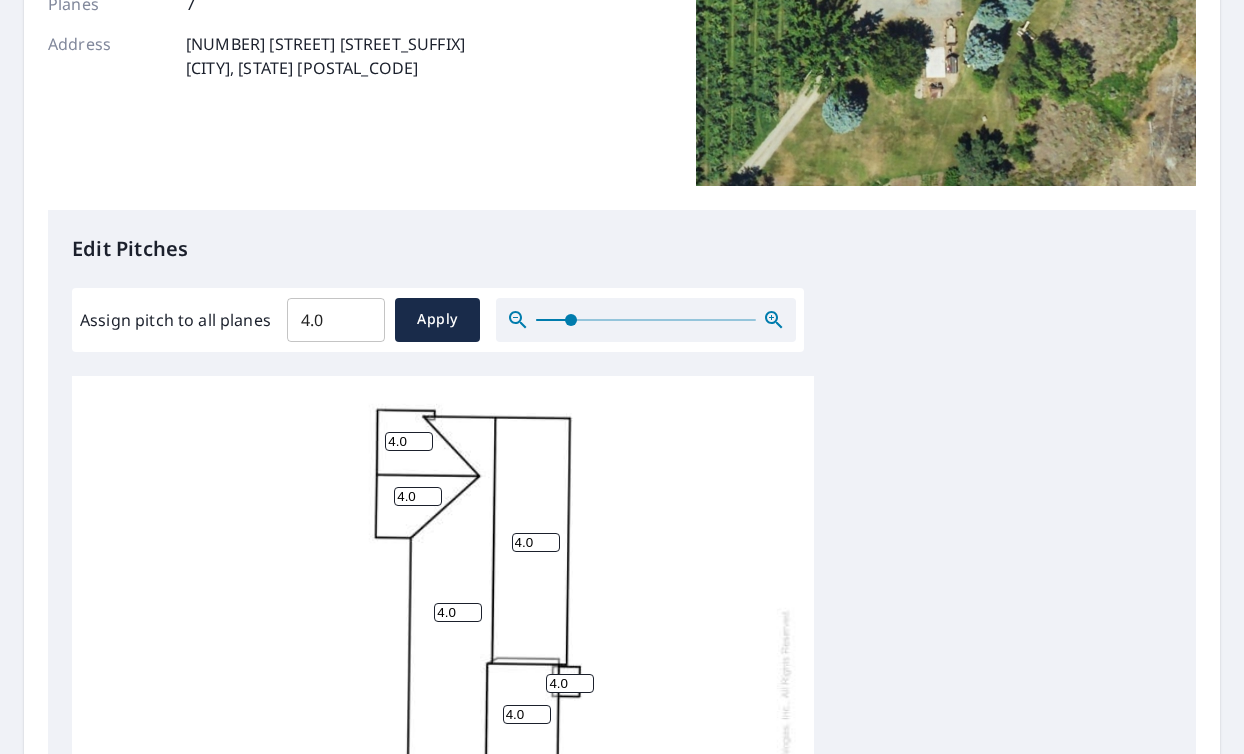 drag, startPoint x: 298, startPoint y: 405, endPoint x: 399, endPoint y: 596, distance: 216.06018 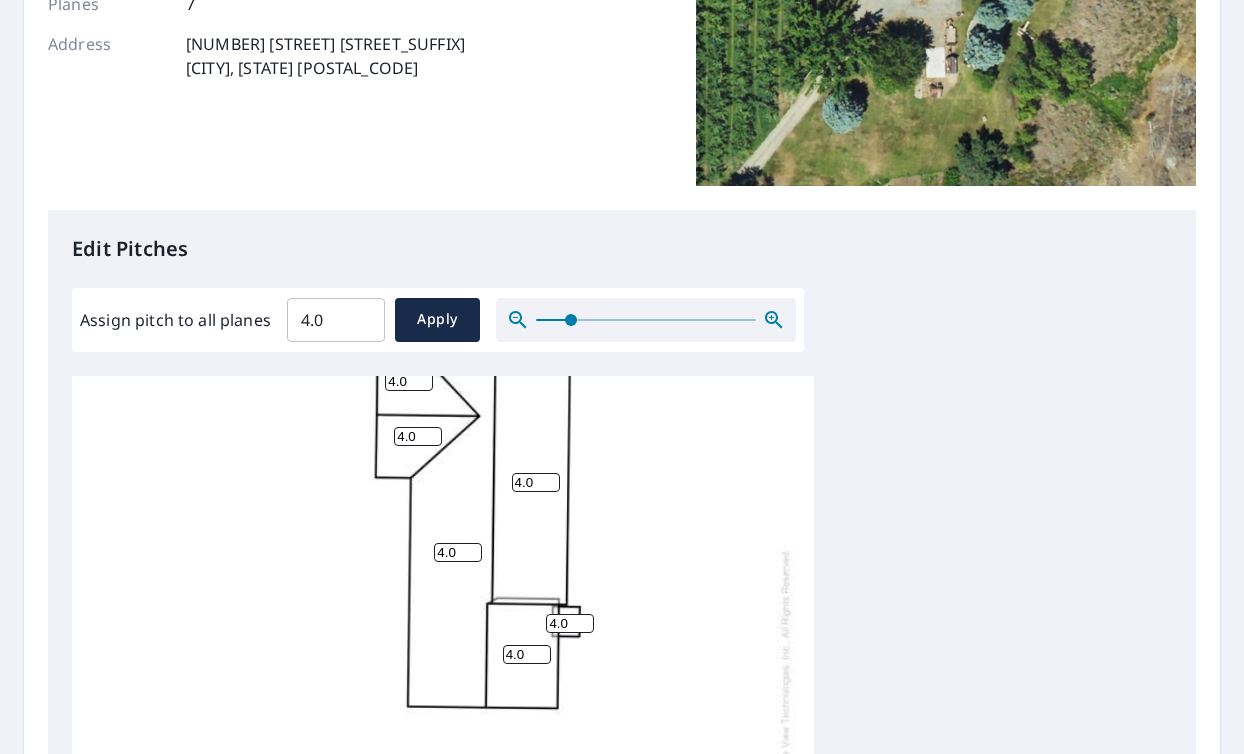 scroll, scrollTop: 121, scrollLeft: 0, axis: vertical 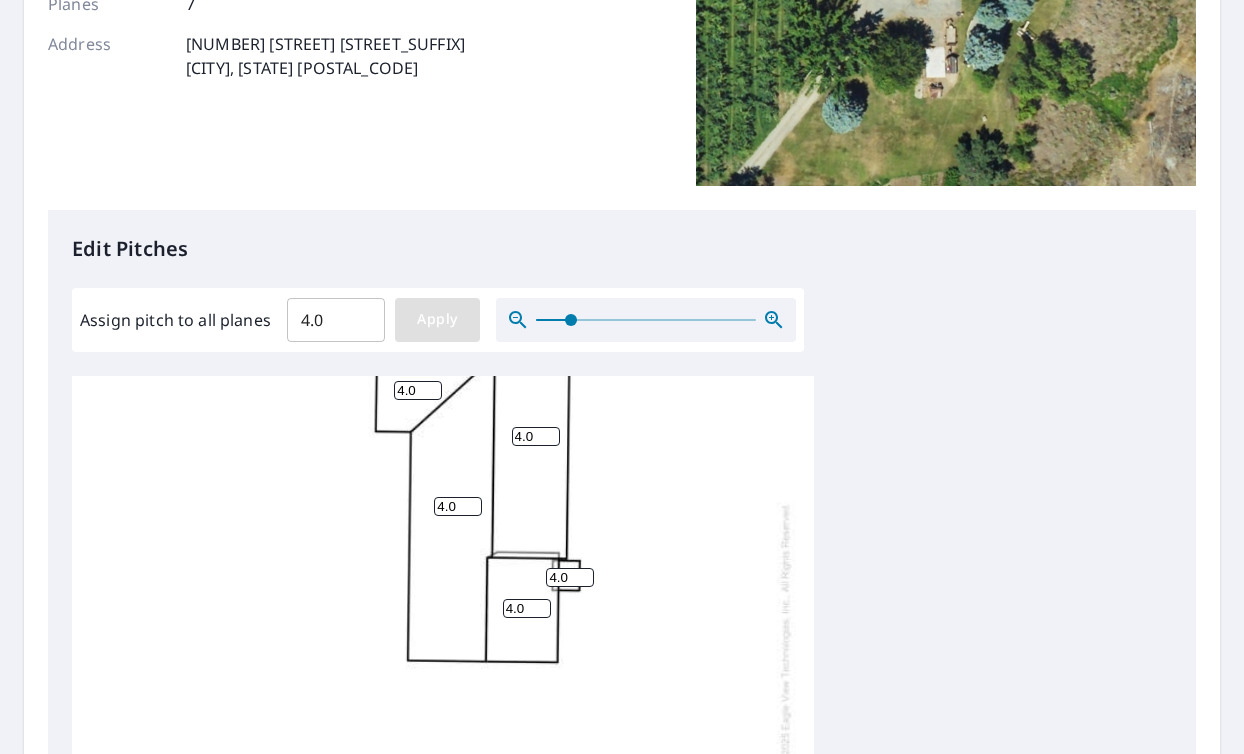 click on "Apply" at bounding box center [437, 319] 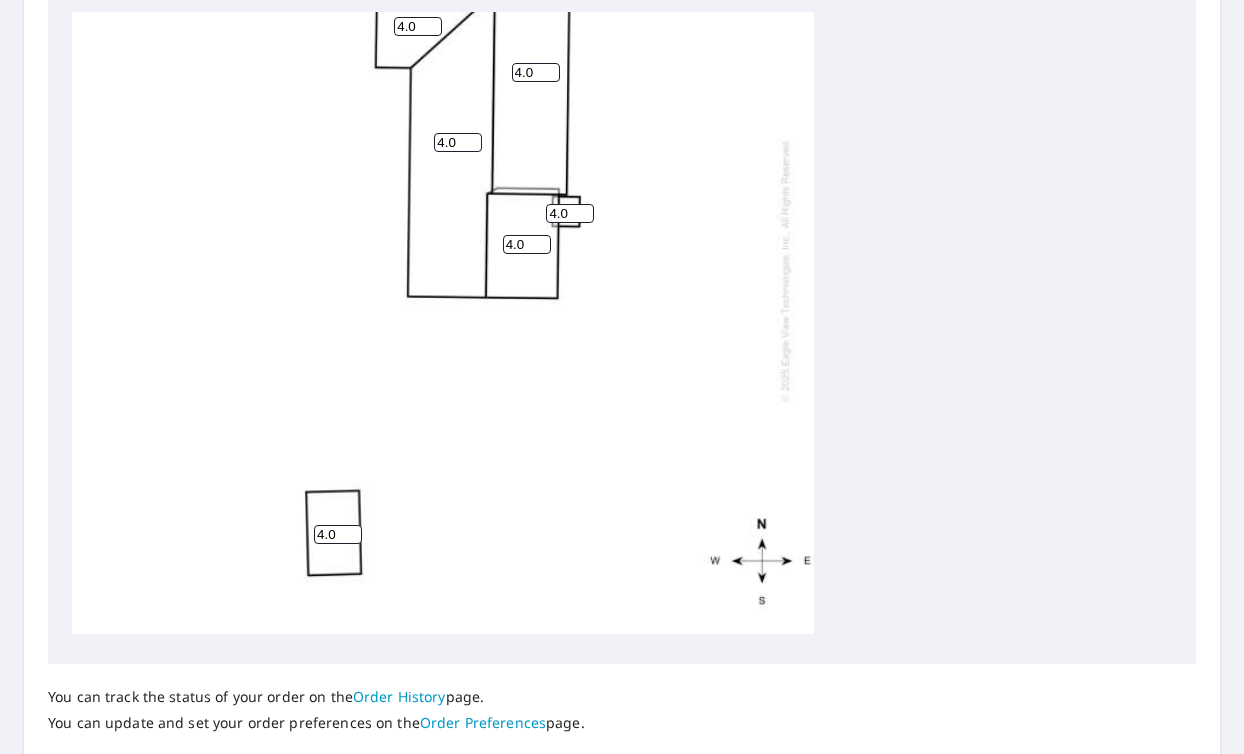 scroll, scrollTop: 800, scrollLeft: 0, axis: vertical 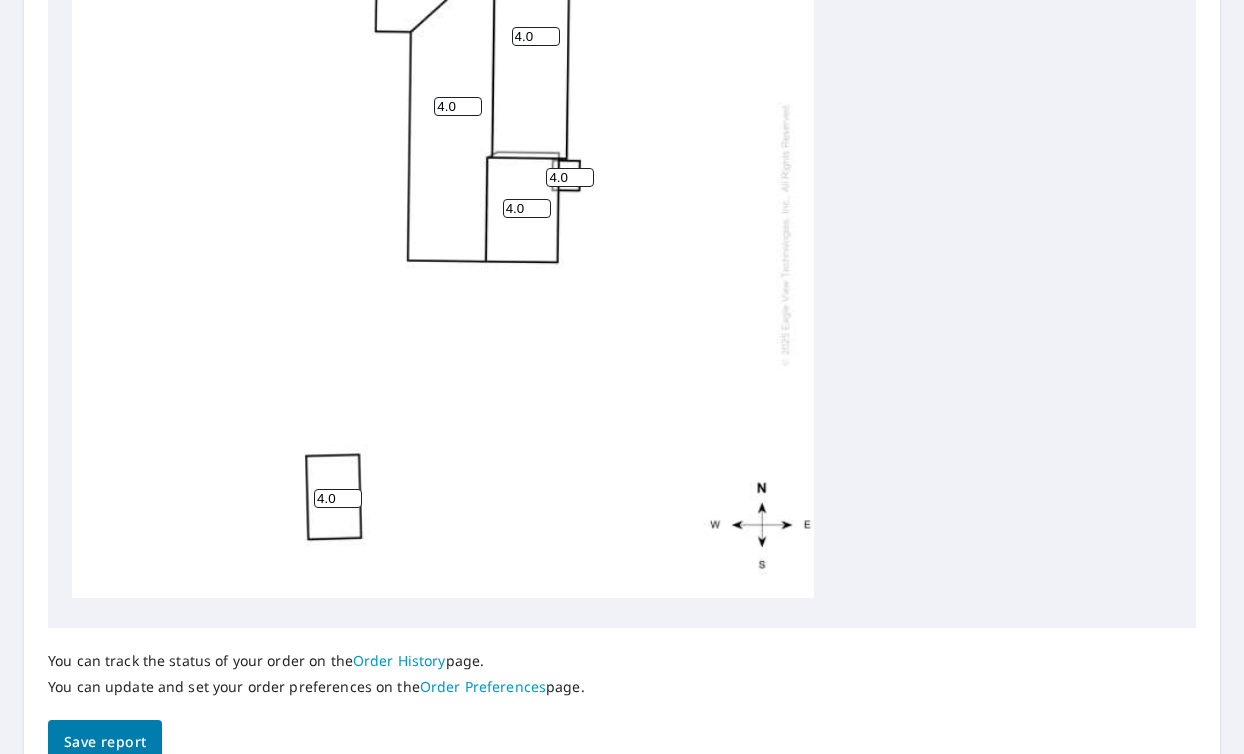click on "Save report" at bounding box center [105, 742] 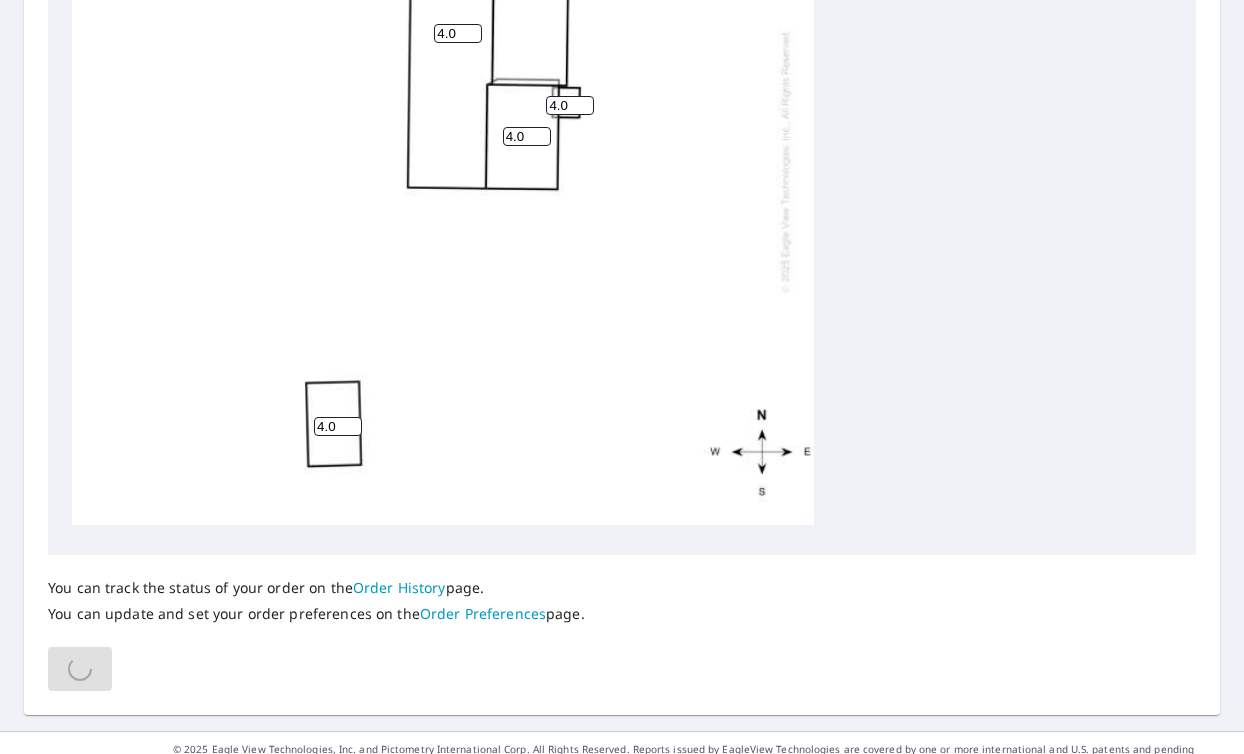 scroll, scrollTop: 728, scrollLeft: 0, axis: vertical 